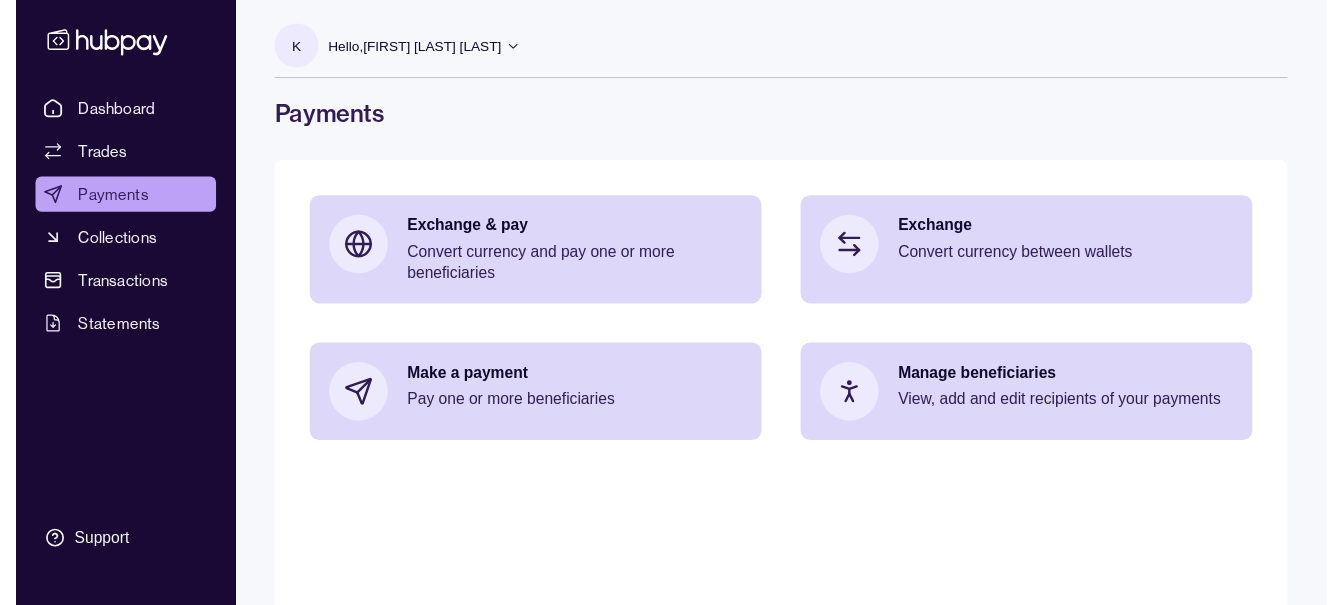 scroll, scrollTop: 0, scrollLeft: 0, axis: both 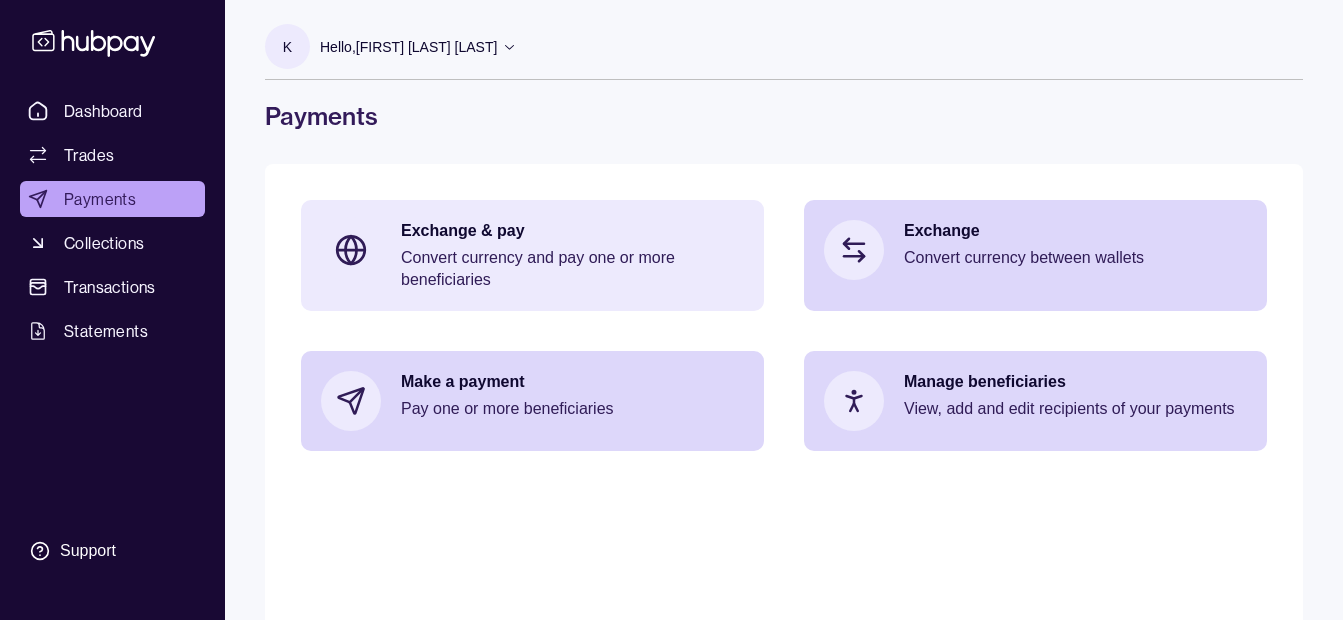 click on "Exchange & pay Convert currency and pay one or more beneficiaries" at bounding box center [532, 255] 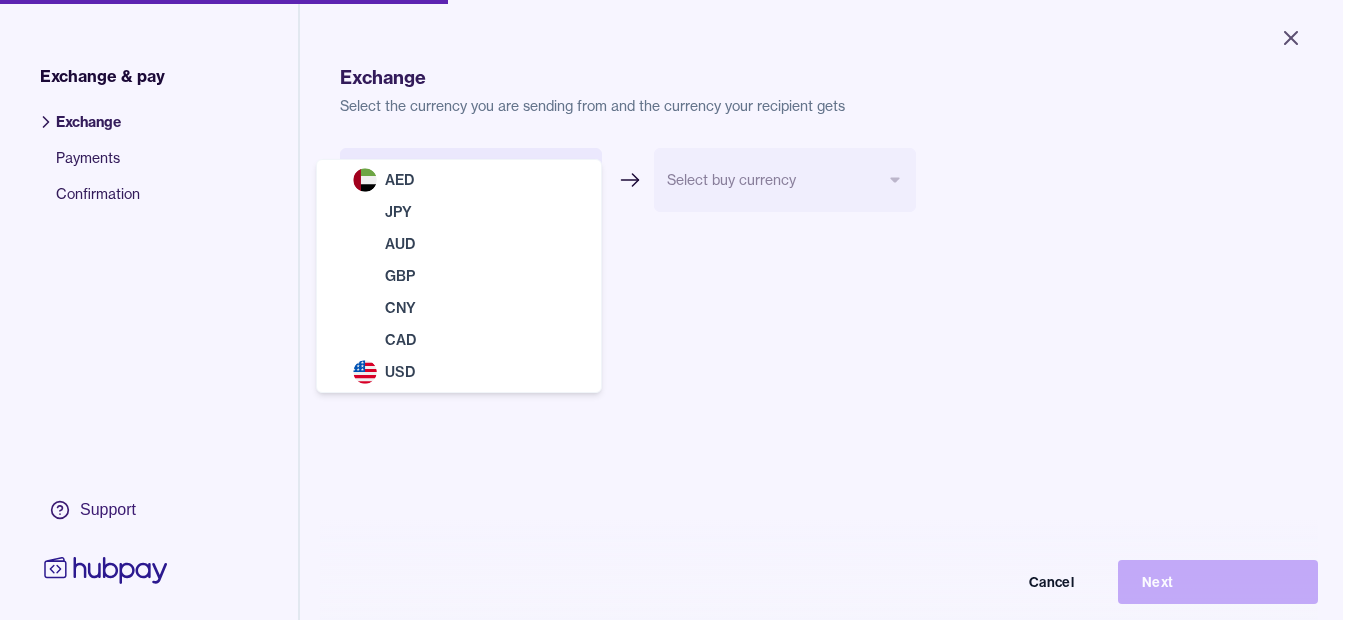 click on "Close Exchange & pay Exchange Payments Confirmation Support Exchange Select the currency you are sending from and the currency your recipient gets Select sell currency *** *** *** *** *** *** *** Select buy currency Cancel Next Exchange & pay | Hubpay AED JPY AUD GBP CNY CAD USD" at bounding box center (679, 310) 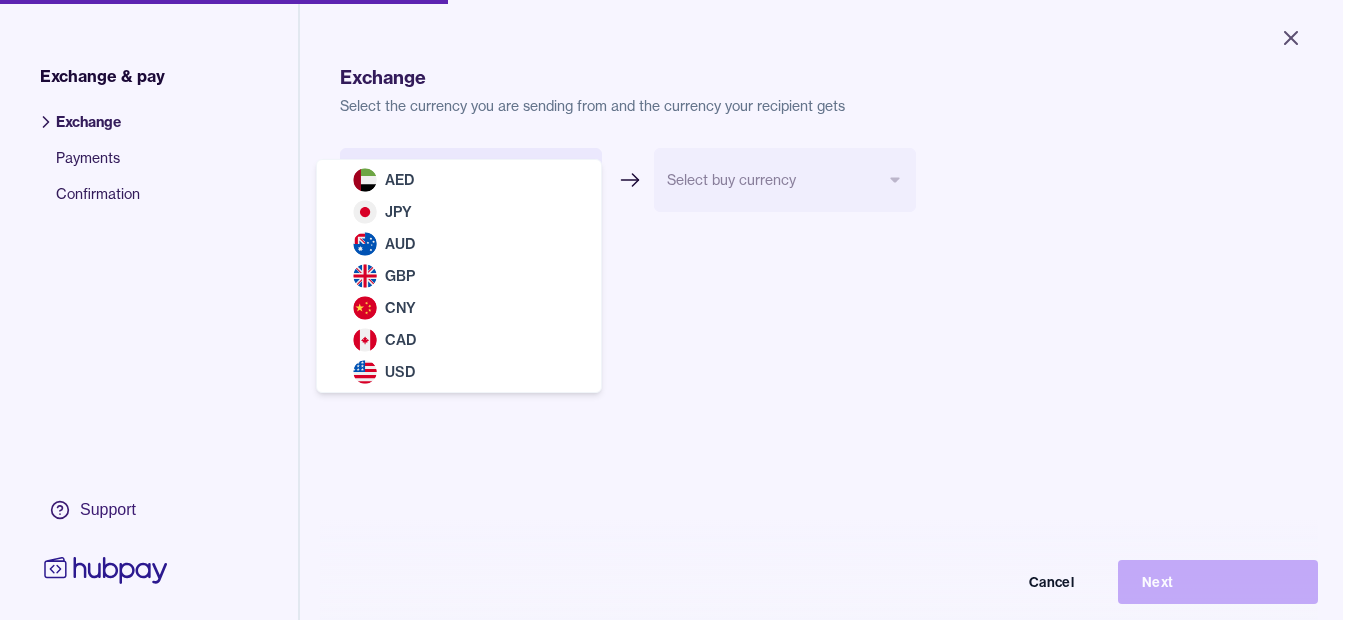 select on "***" 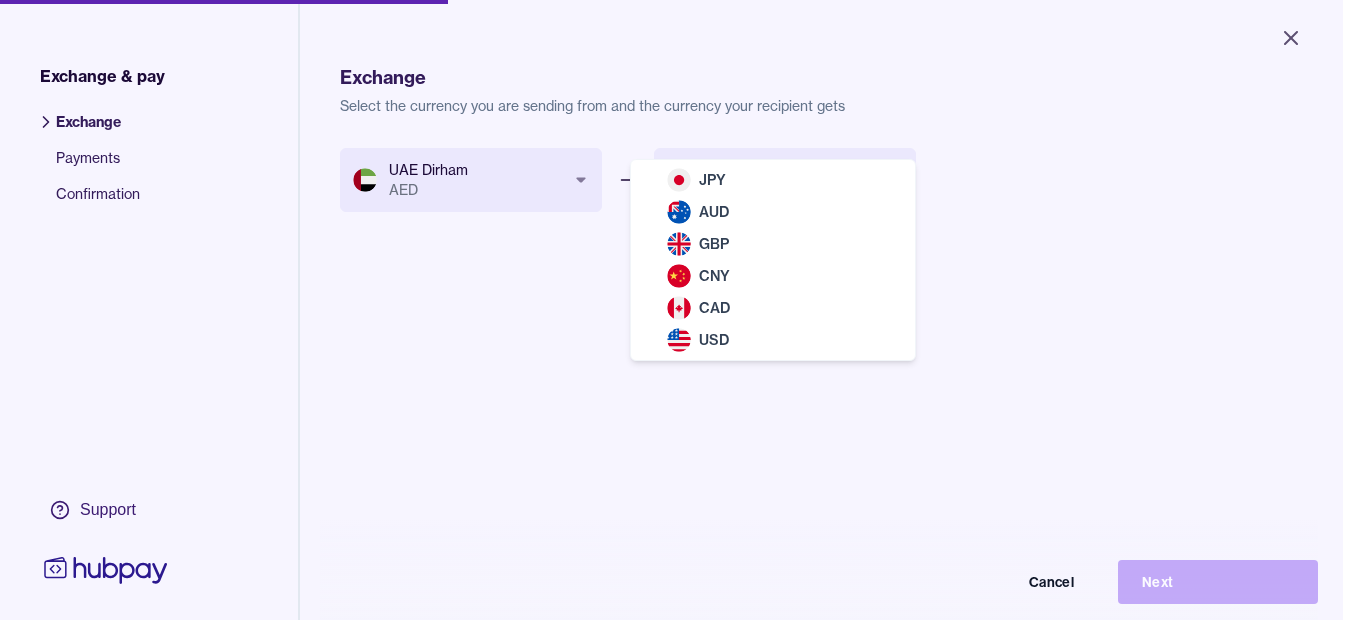click on "Close Exchange & pay Exchange Payments Confirmation Support Exchange Select the currency you are sending from and the currency your recipient gets UAE Dirham AED *** *** *** *** *** *** *** Select buy currency *** *** *** *** *** *** Cancel Next Exchange & pay | Hubpay JPY AUD GBP CNY CAD USD" at bounding box center [671, 310] 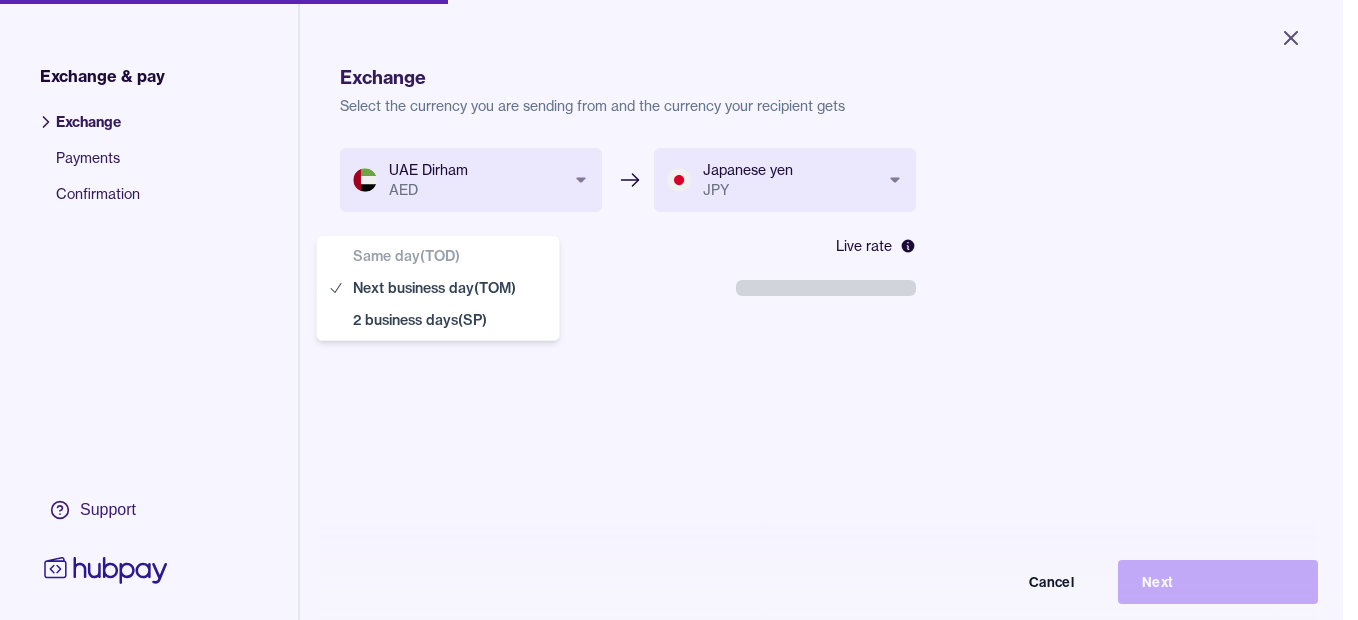 click on "**********" at bounding box center (671, 310) 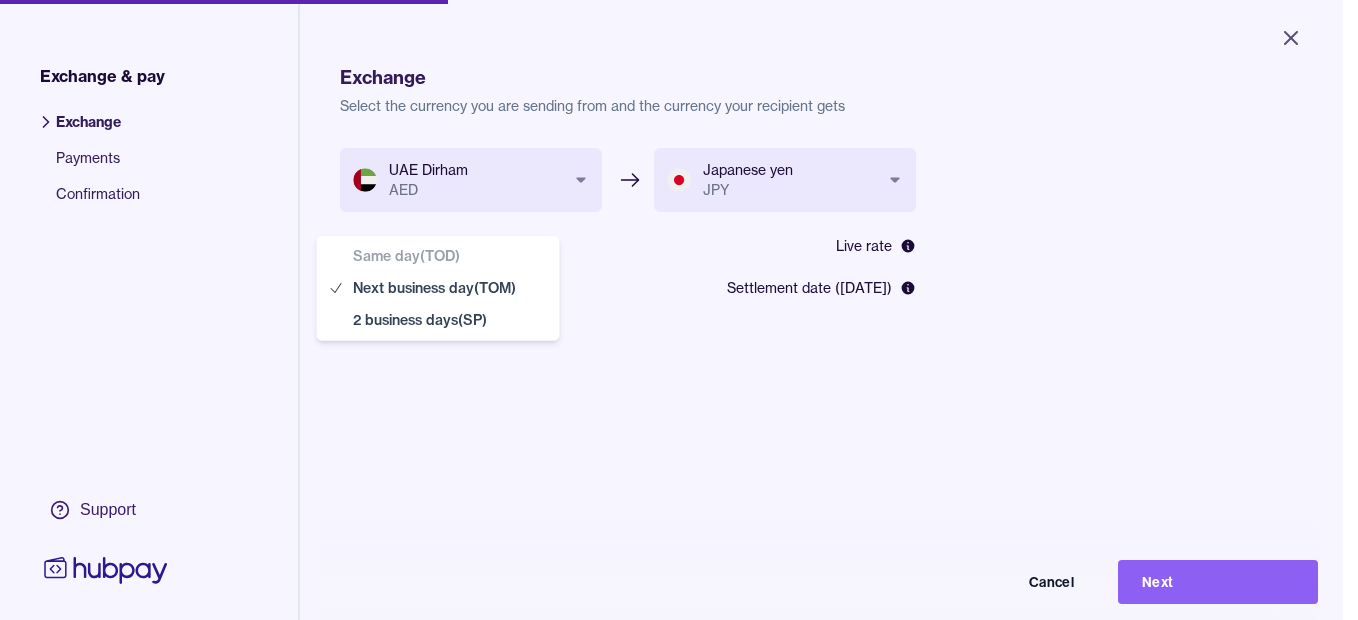 select on "**" 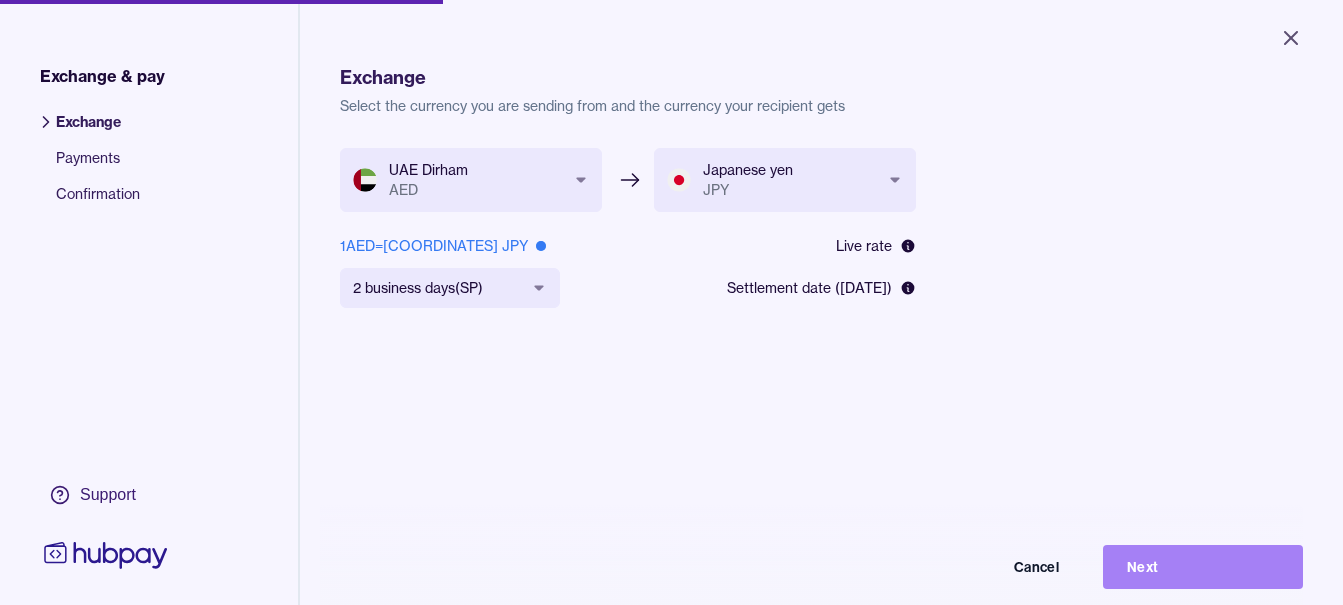 click on "Next" at bounding box center (1203, 567) 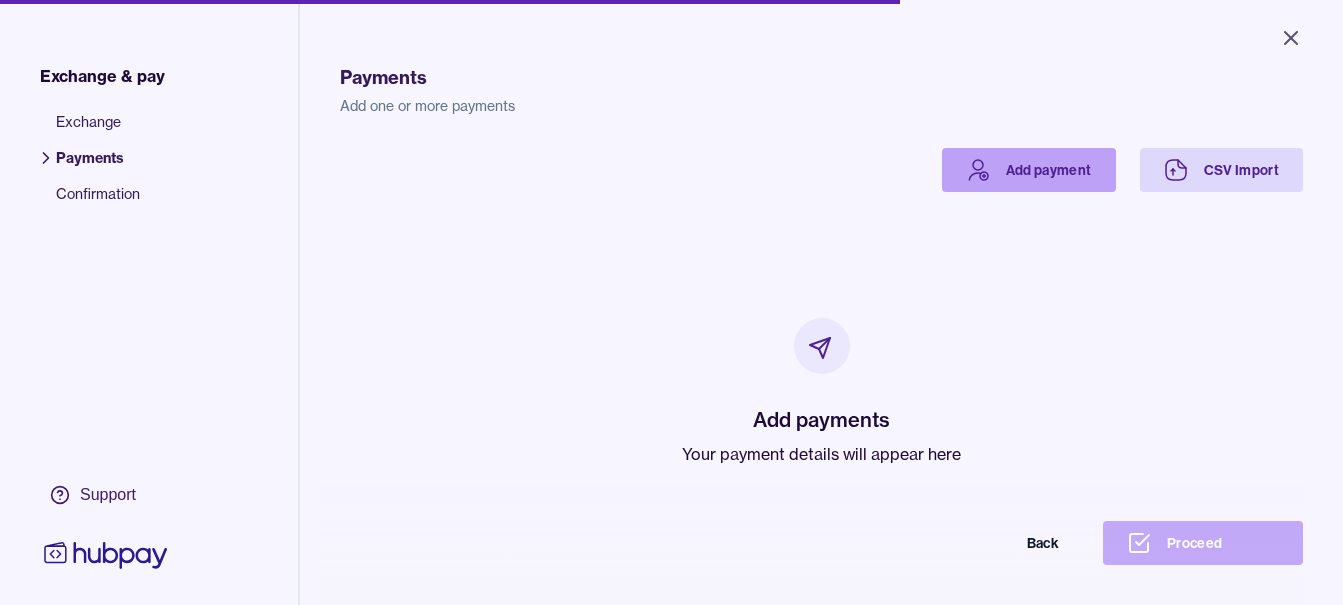 click on "Add payment" at bounding box center [1029, 170] 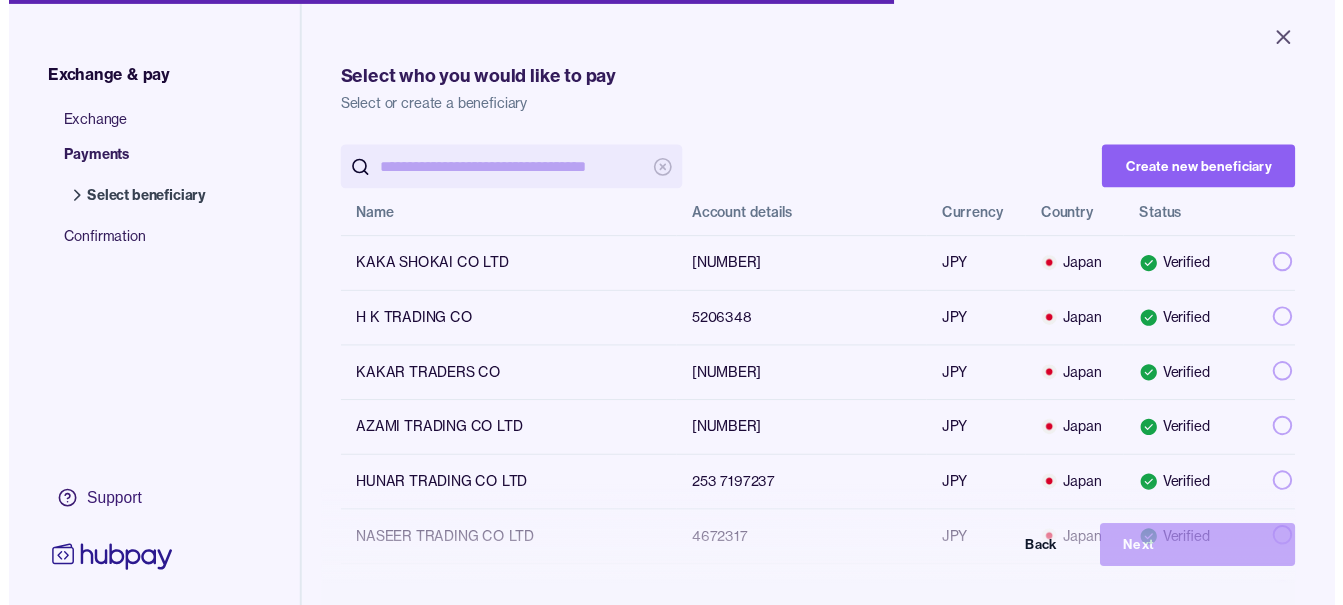 scroll, scrollTop: 0, scrollLeft: 0, axis: both 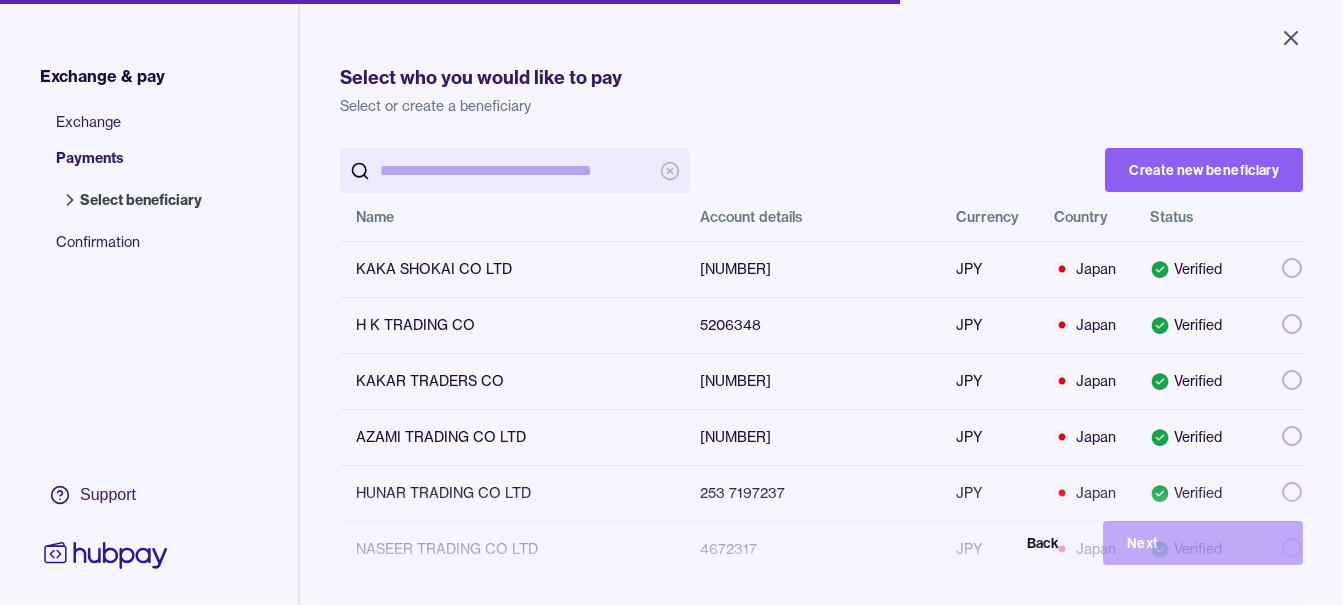 click at bounding box center [515, 170] 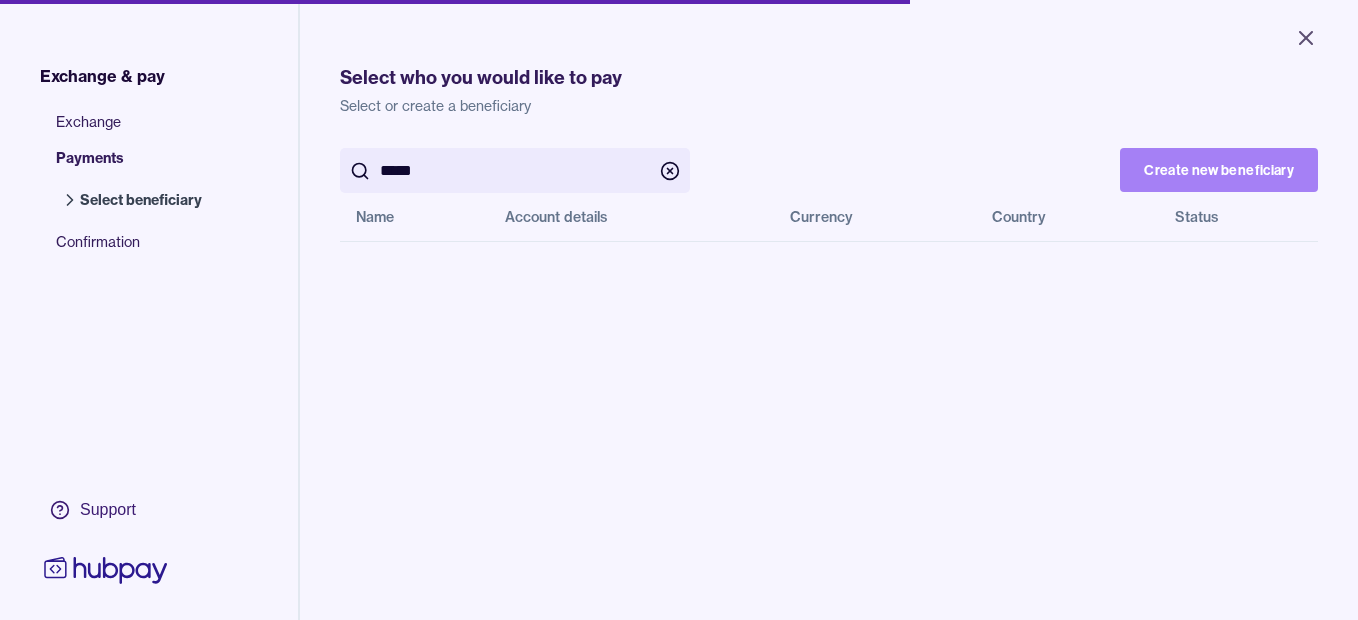 type on "*****" 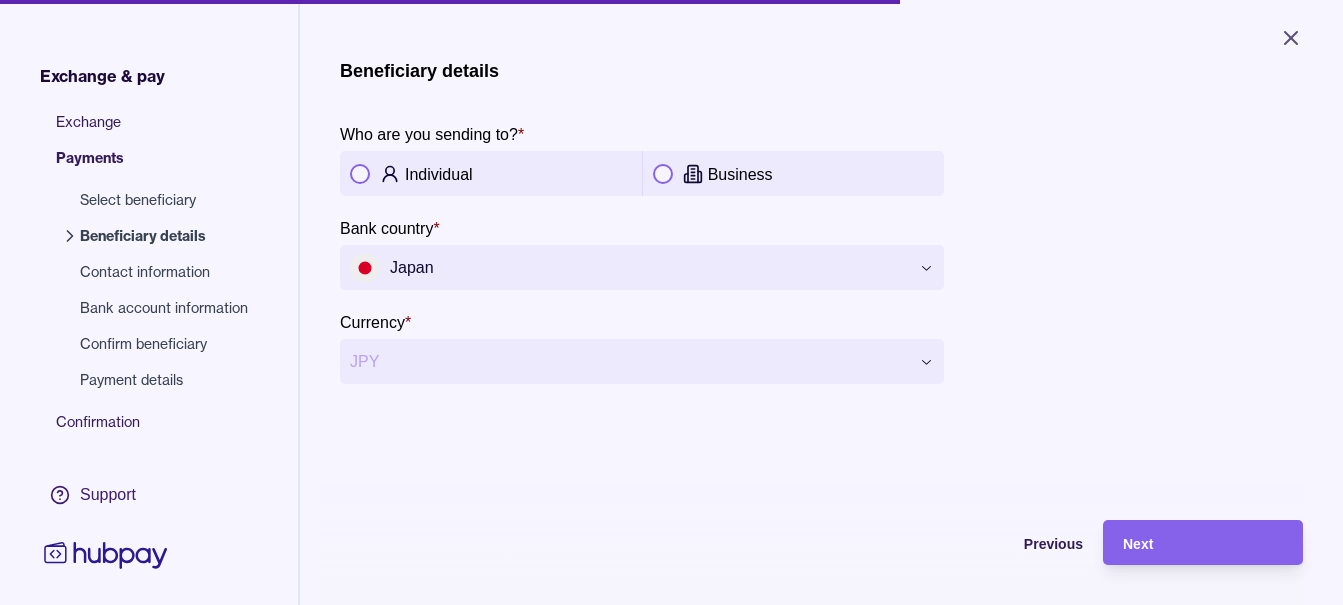 click on "Business" at bounding box center (794, 174) 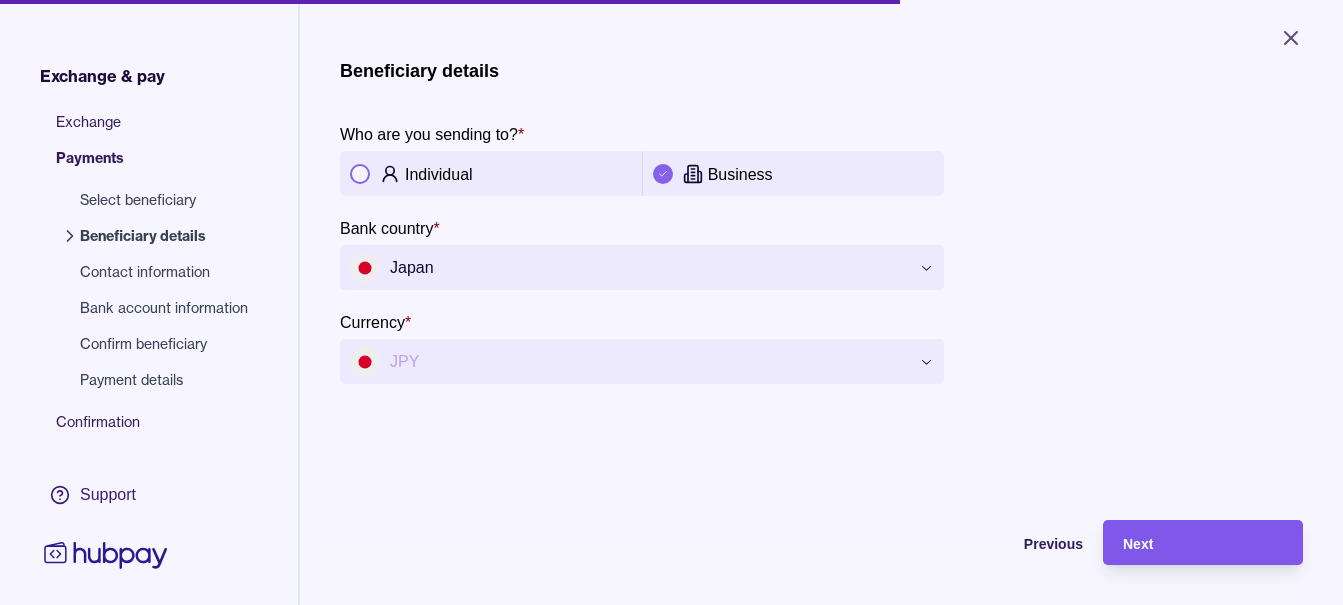 click on "Next" at bounding box center [1188, 542] 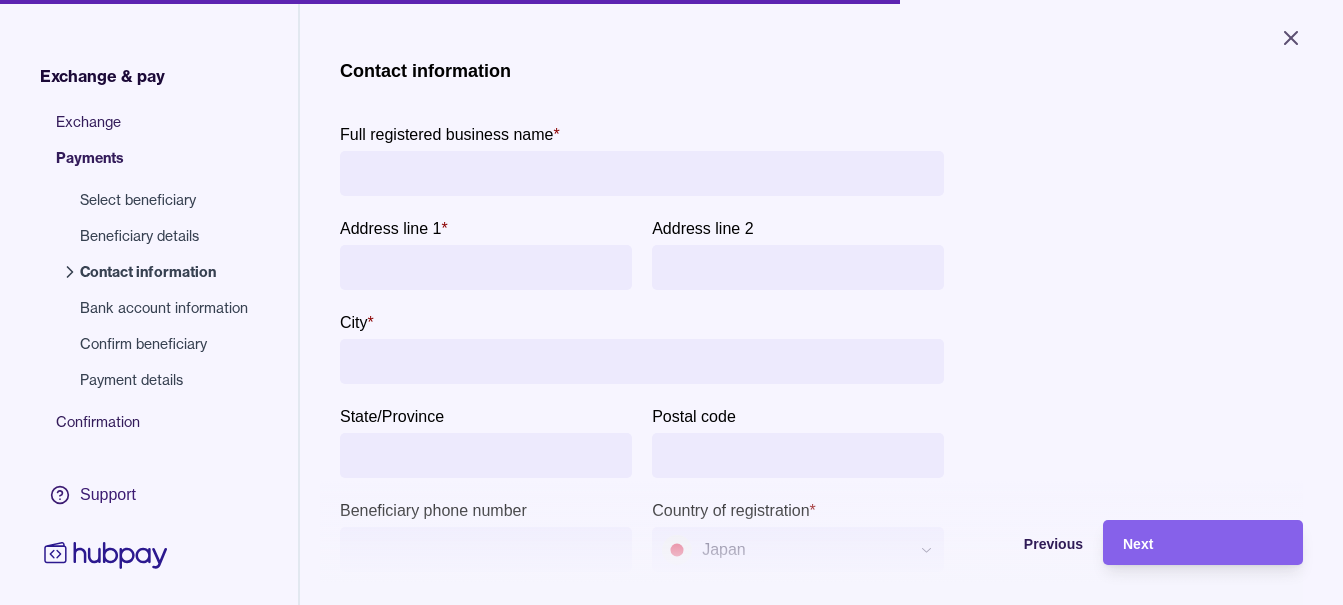 click on "Full registered business name" at bounding box center [446, 134] 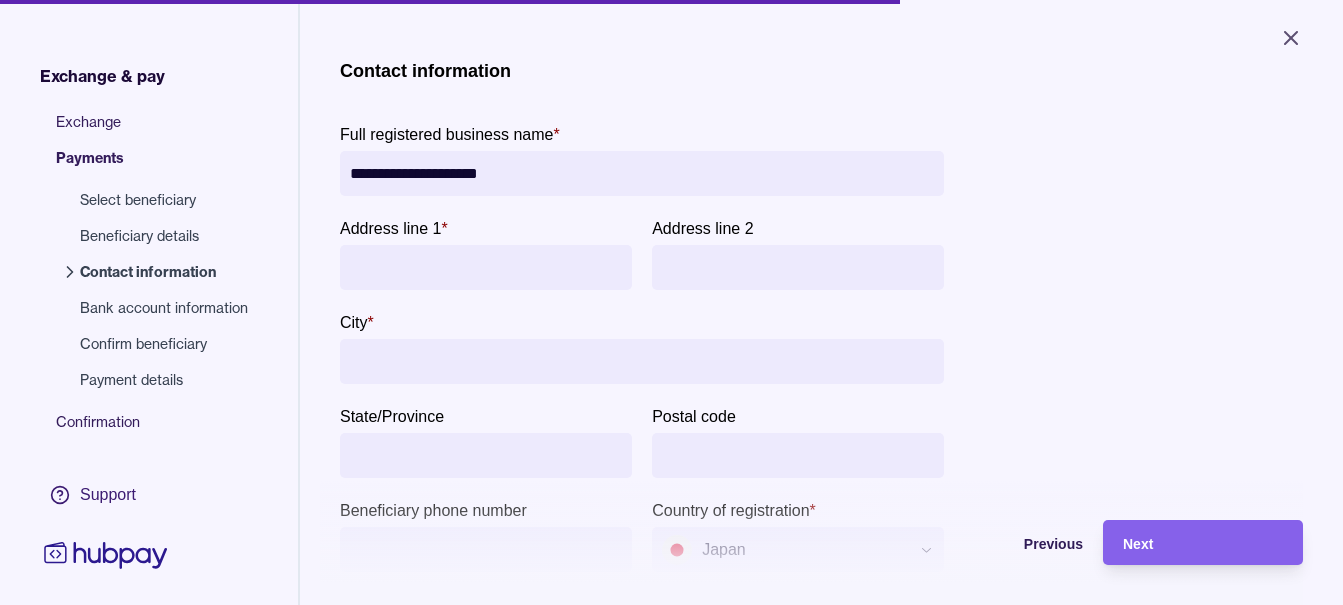 type on "**********" 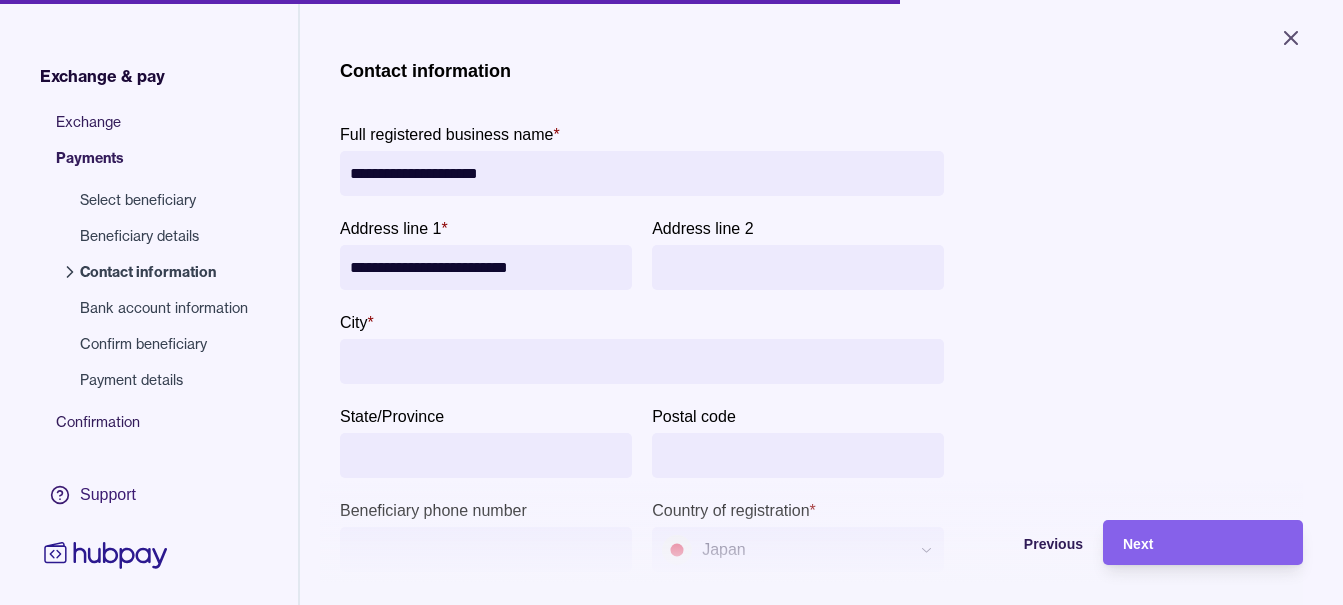 type on "**********" 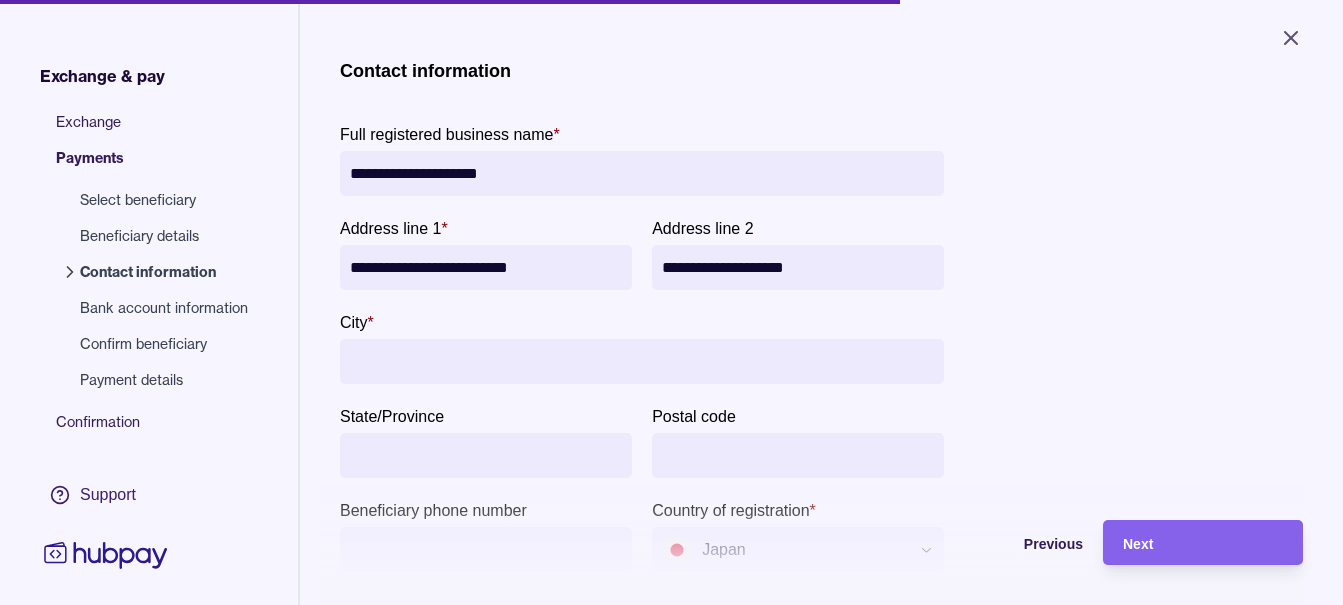 type on "**********" 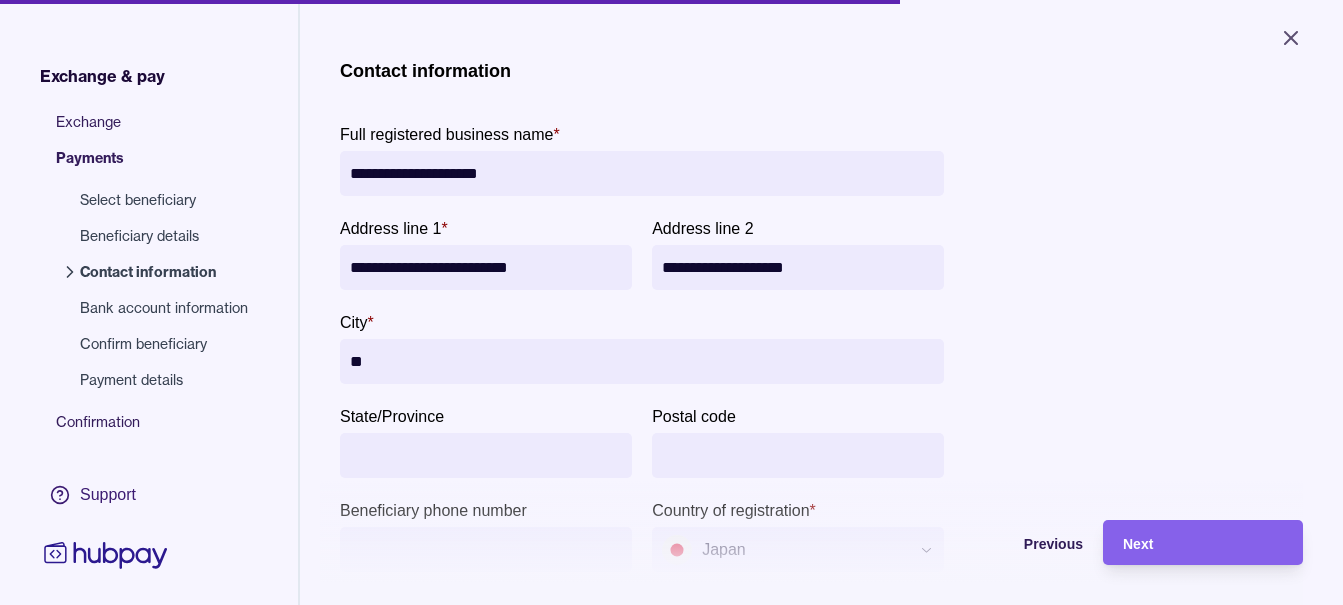 type on "*" 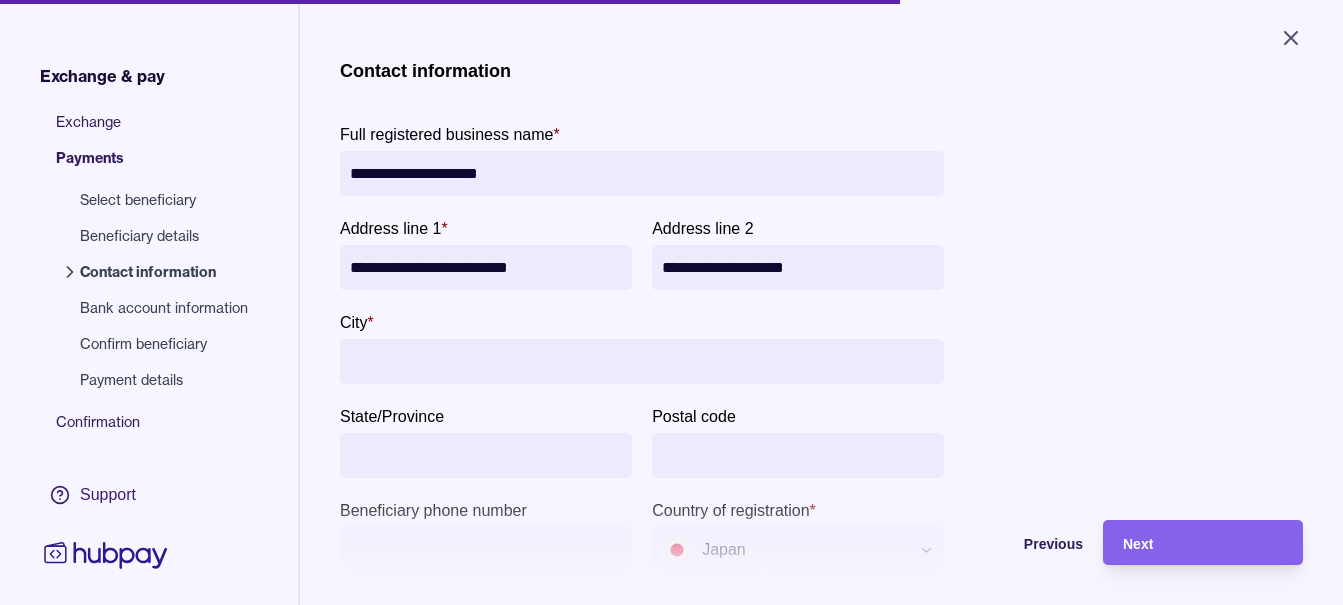 type on "*" 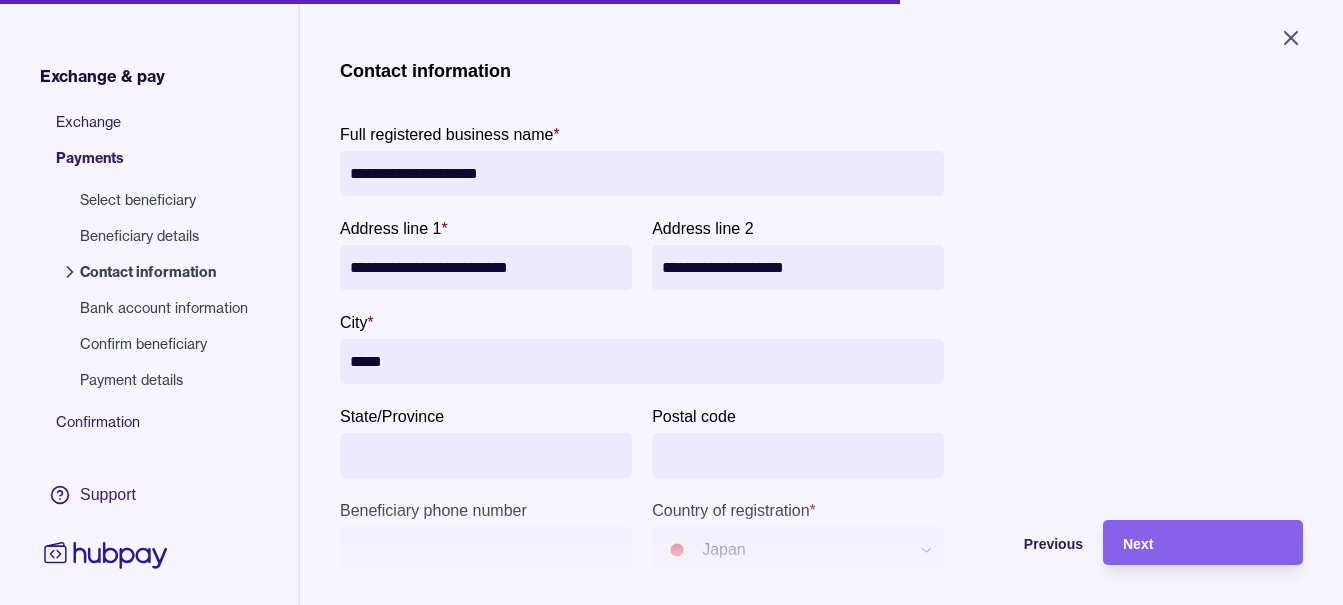 type on "*****" 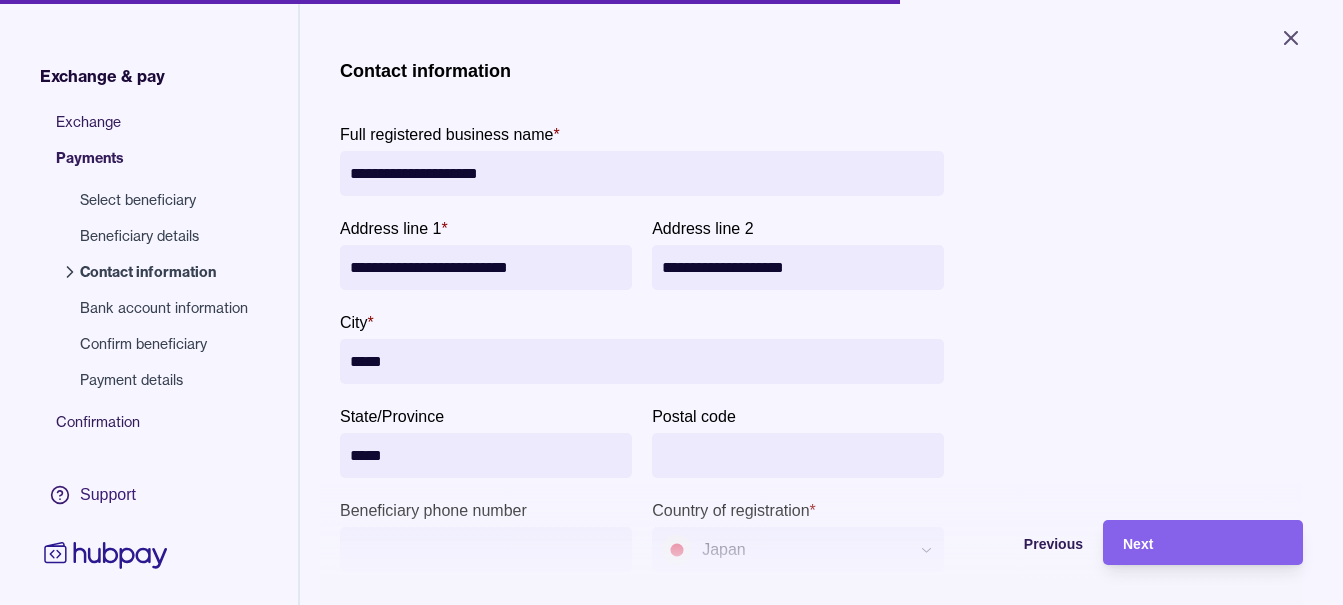 type on "*****" 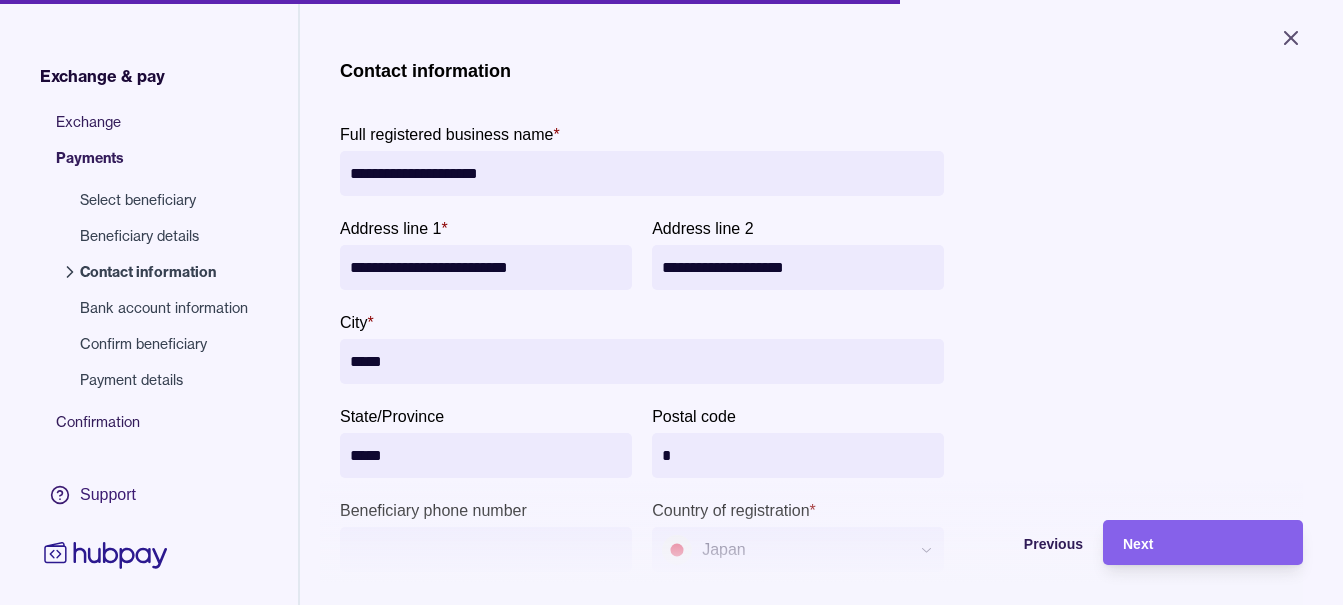 type 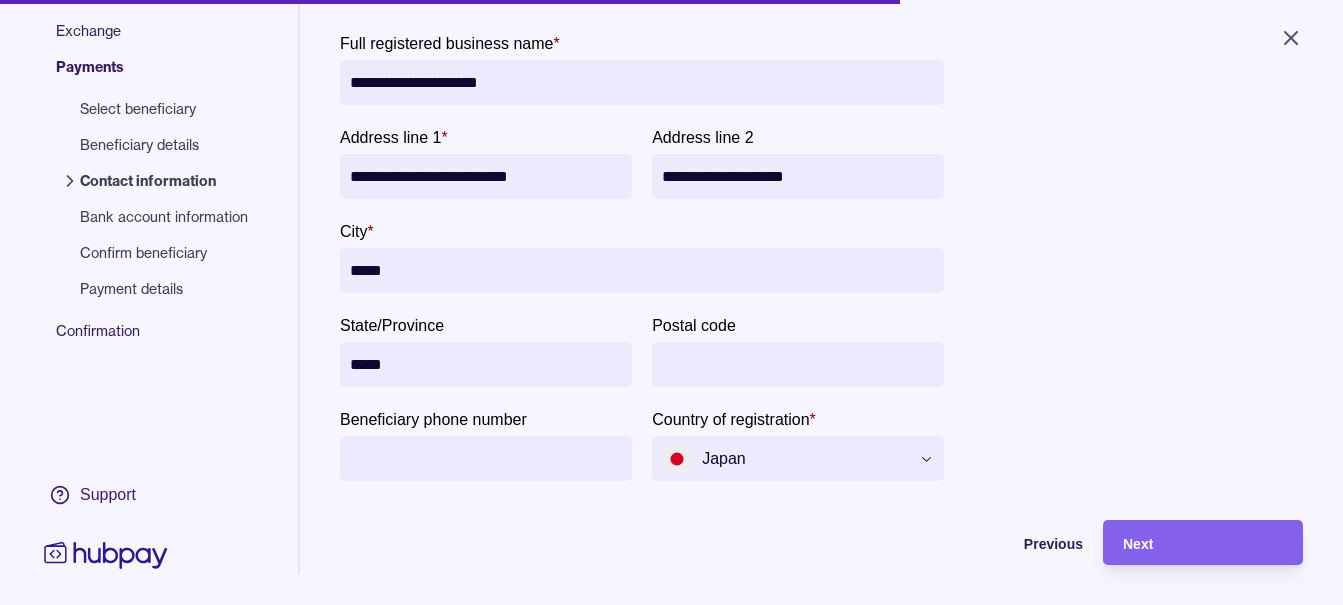 scroll, scrollTop: 156, scrollLeft: 0, axis: vertical 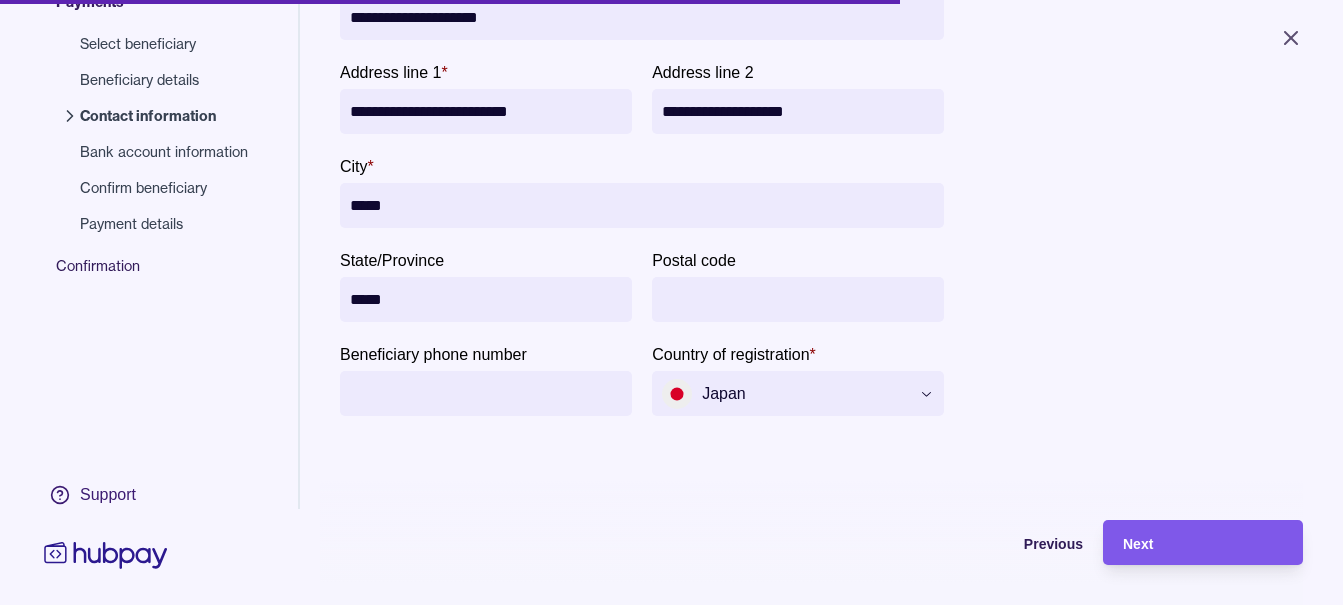 click on "Next" at bounding box center (1138, 544) 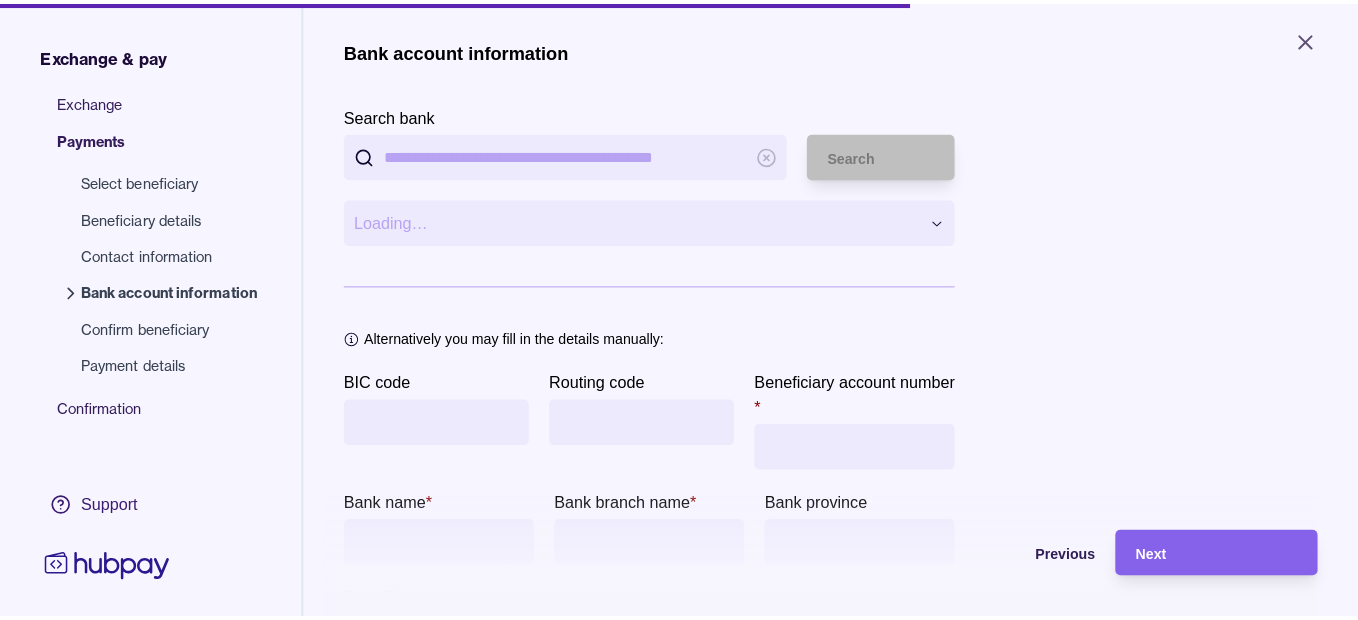 scroll, scrollTop: 0, scrollLeft: 0, axis: both 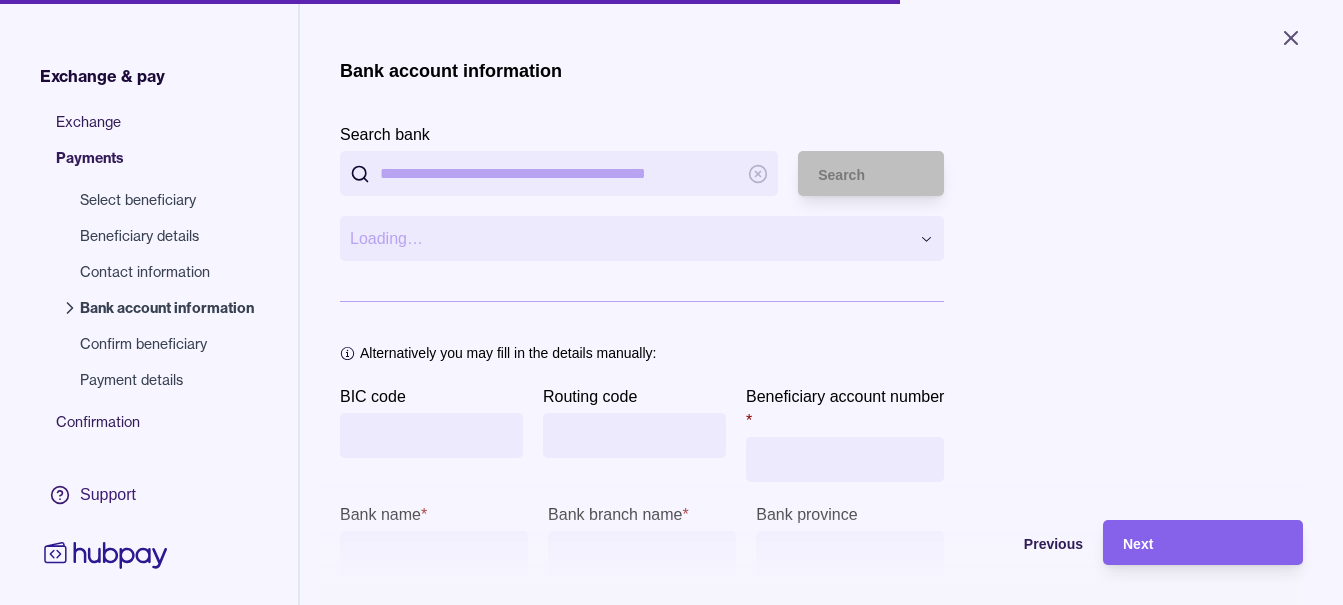 click on "Search bank" at bounding box center [559, 173] 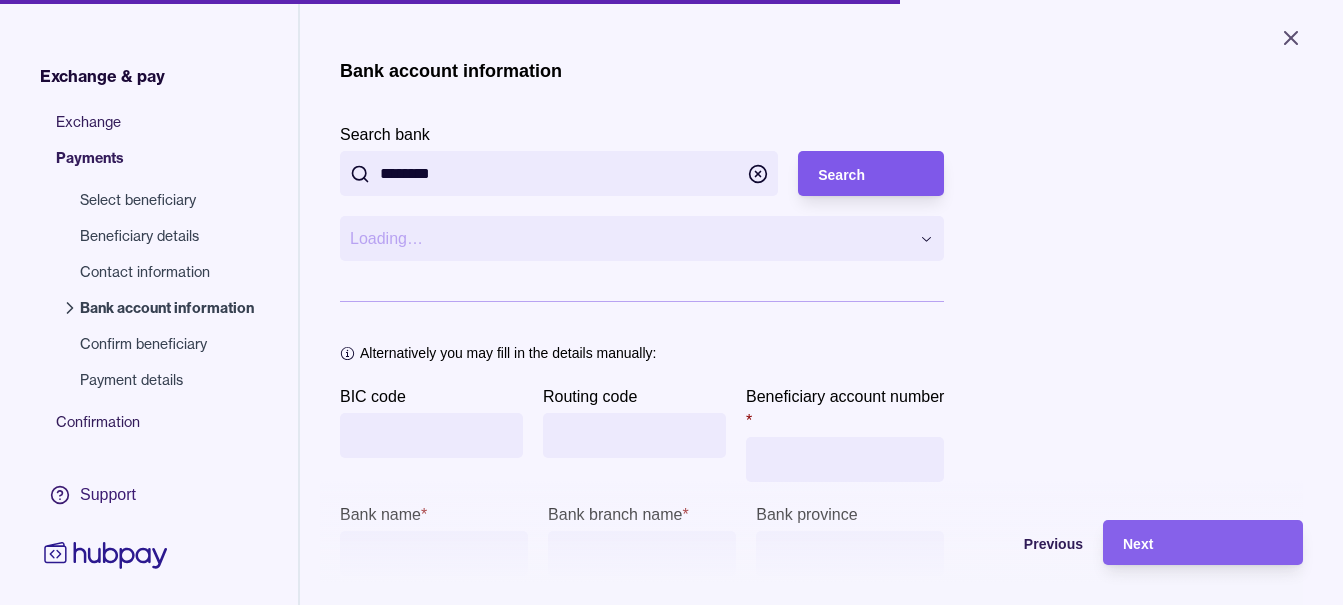 type on "********" 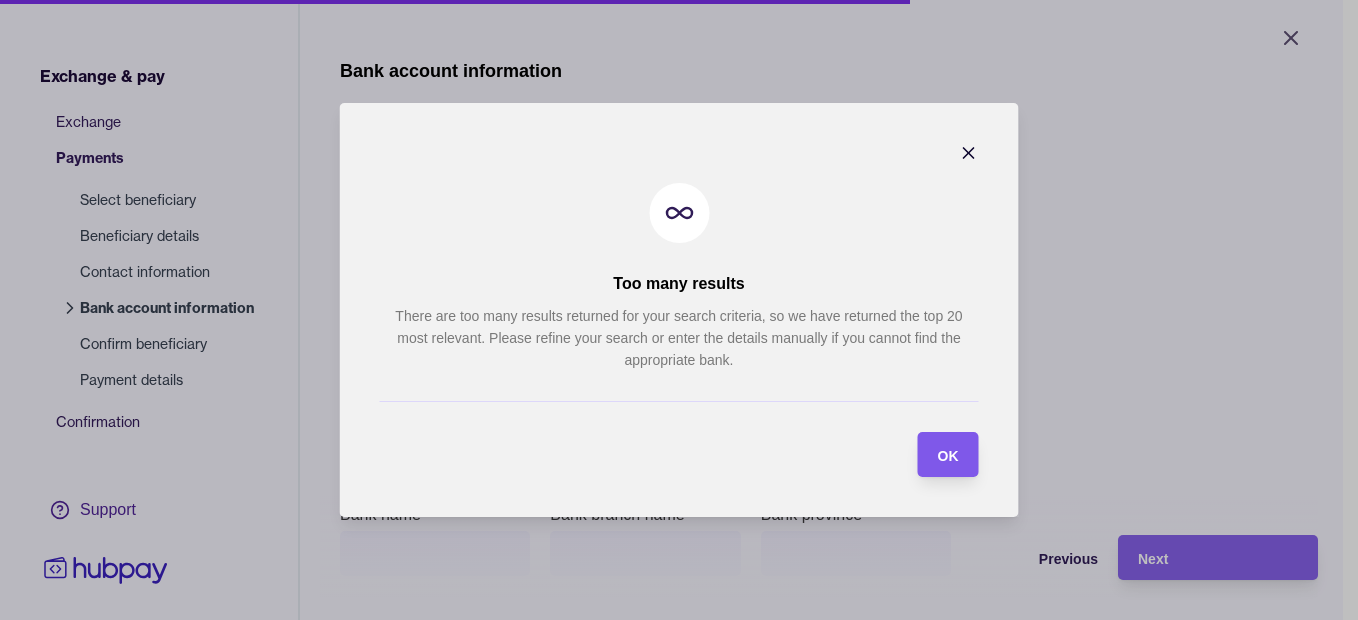 click on "OK" at bounding box center (933, 454) 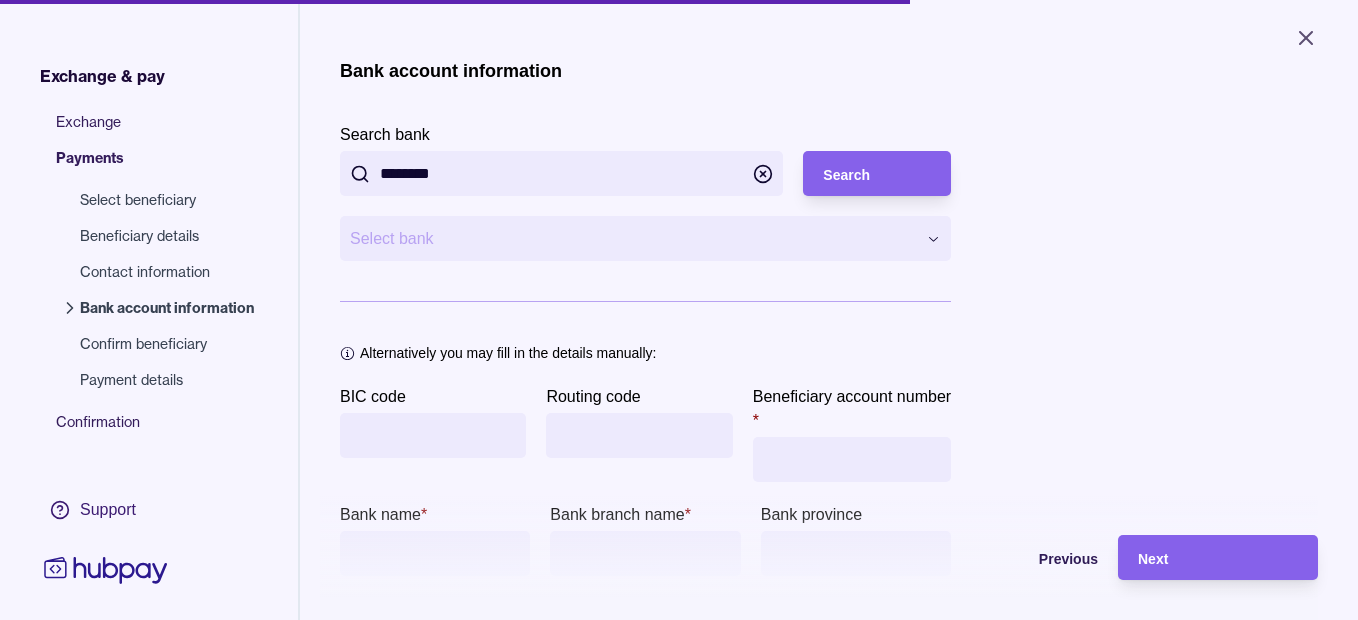 click on "**********" at bounding box center [679, 310] 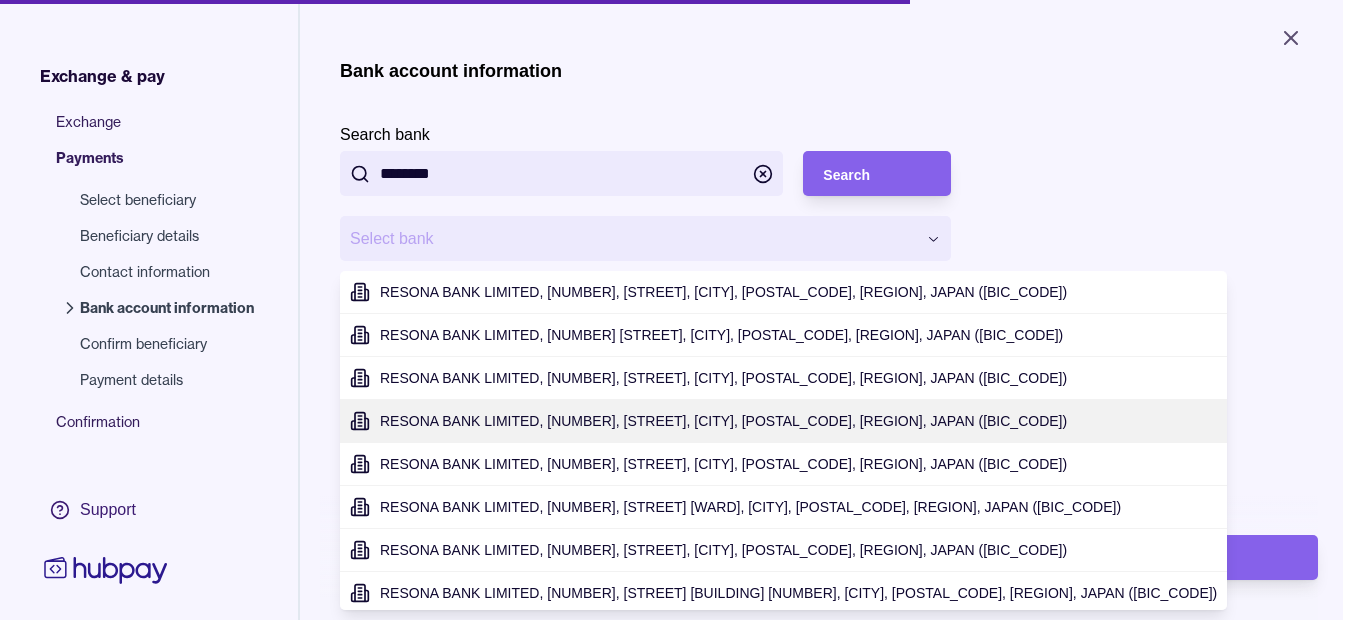 scroll, scrollTop: 100, scrollLeft: 0, axis: vertical 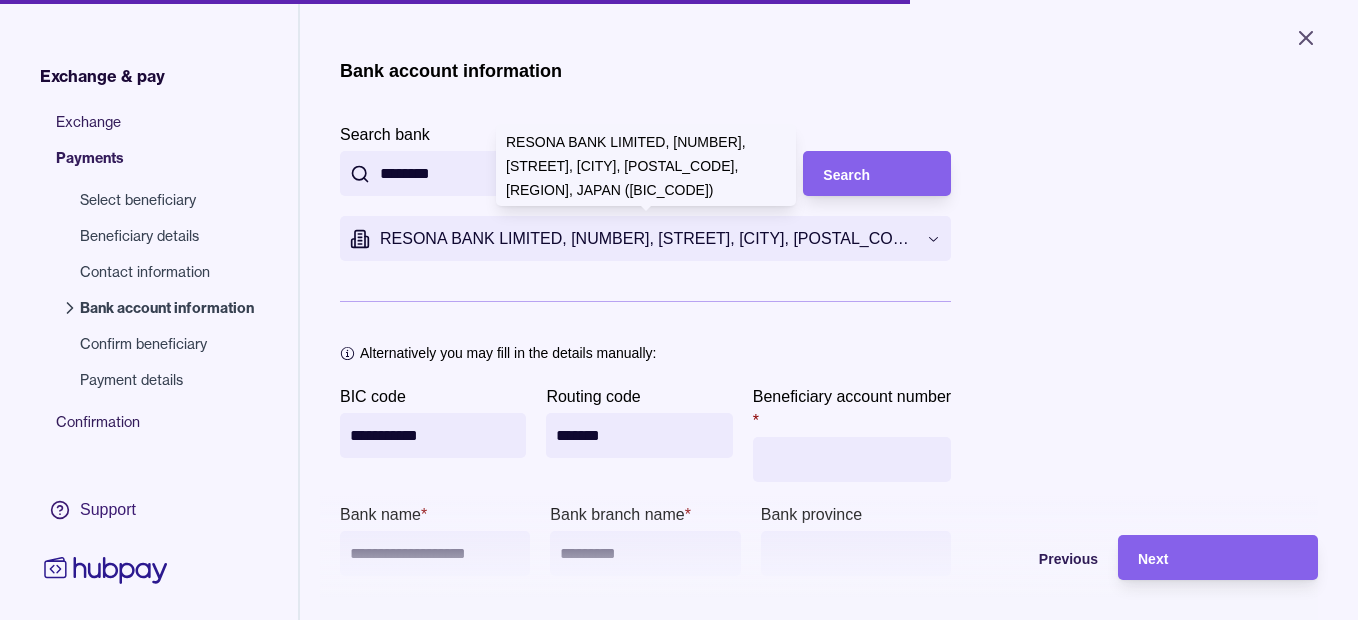 type on "**********" 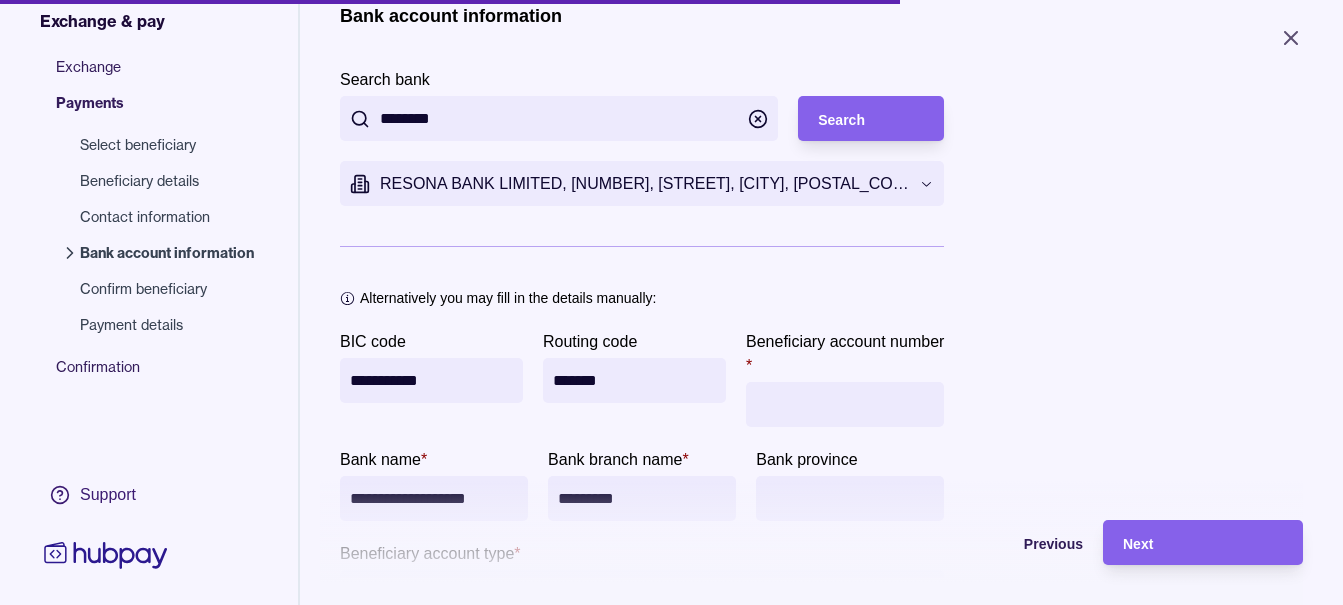 scroll, scrollTop: 100, scrollLeft: 0, axis: vertical 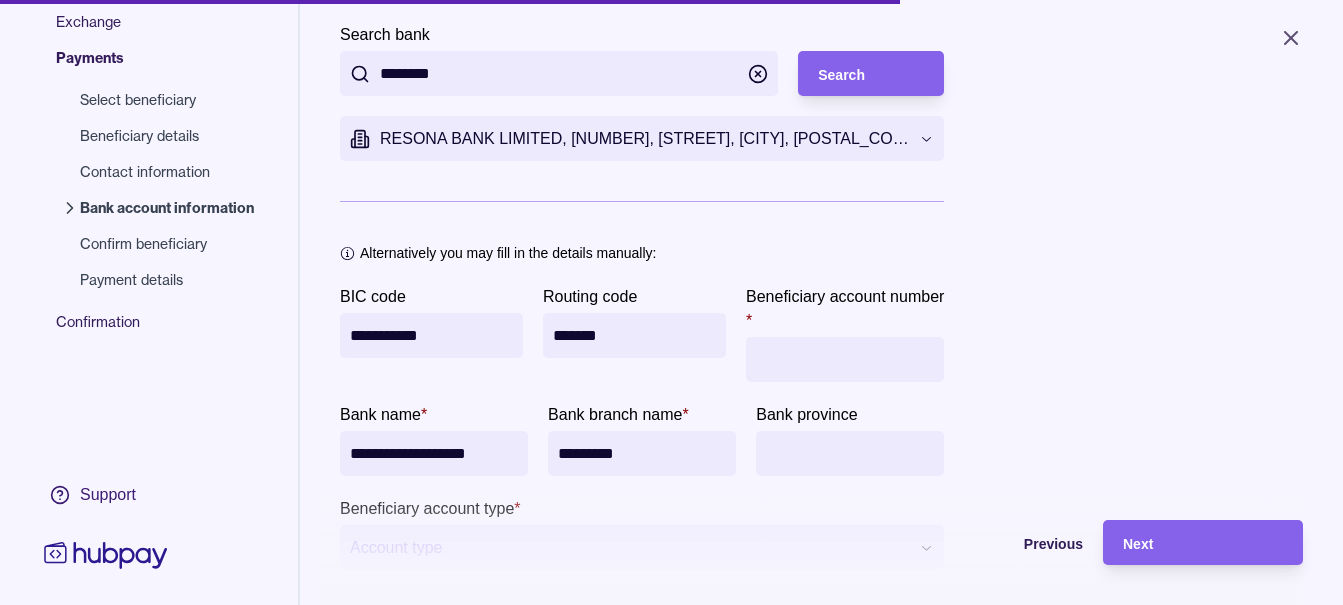 click on "Beneficiary account number  *" at bounding box center [845, 359] 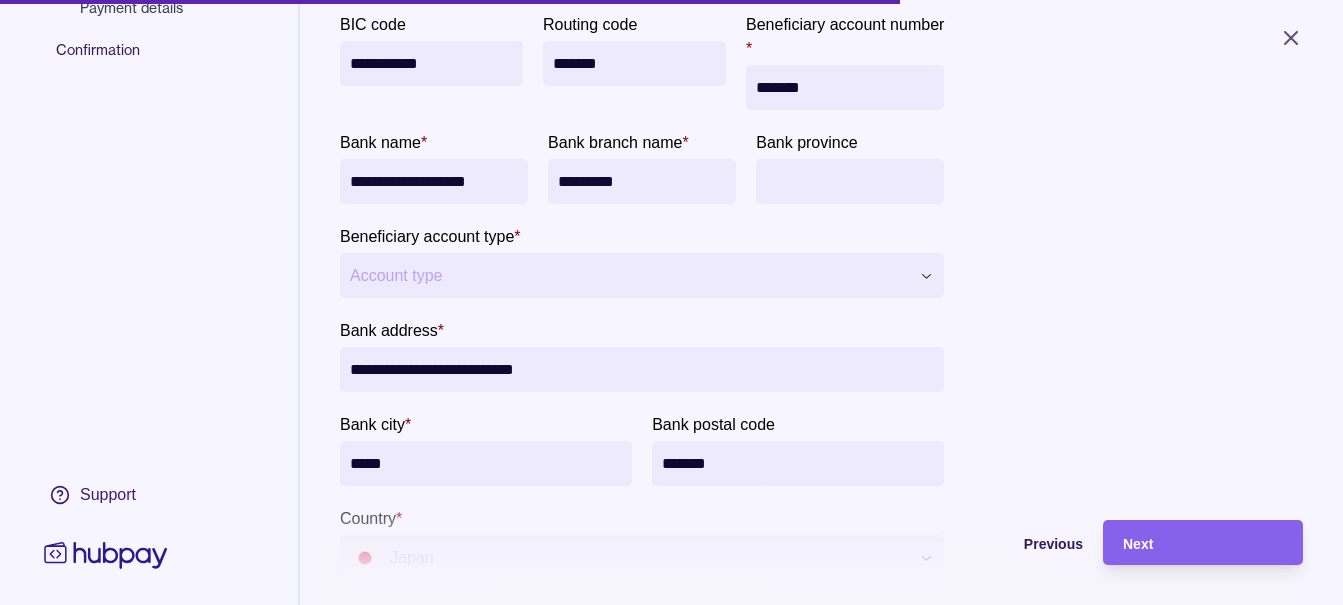 scroll, scrollTop: 400, scrollLeft: 0, axis: vertical 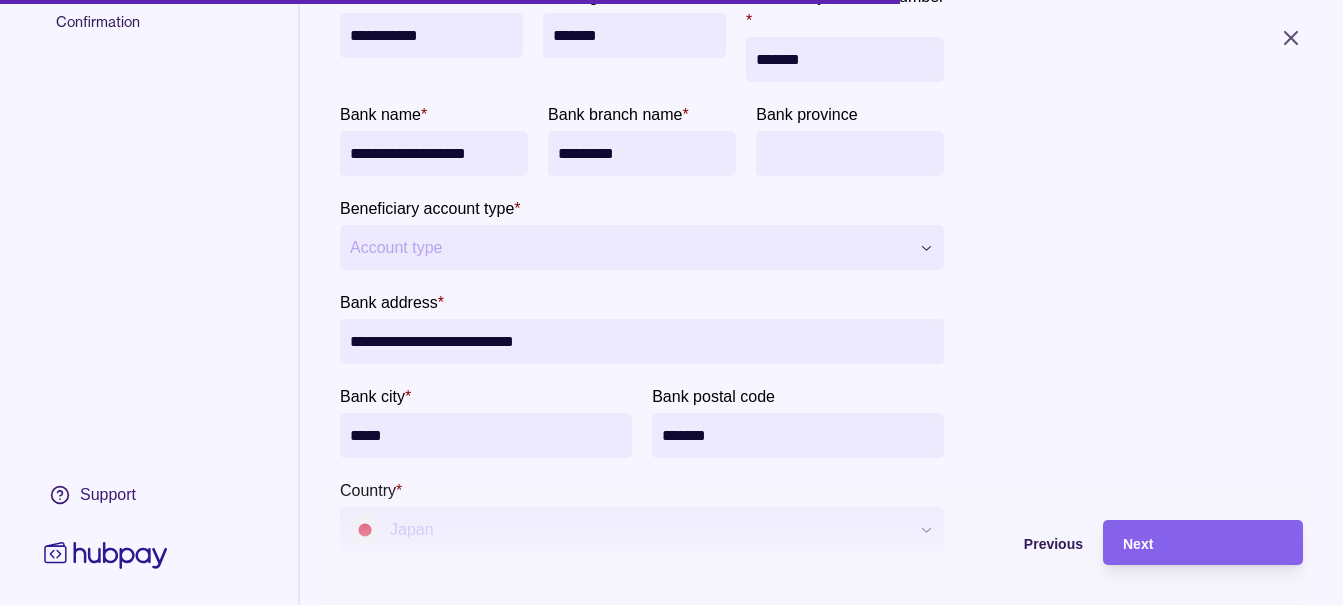 type on "*******" 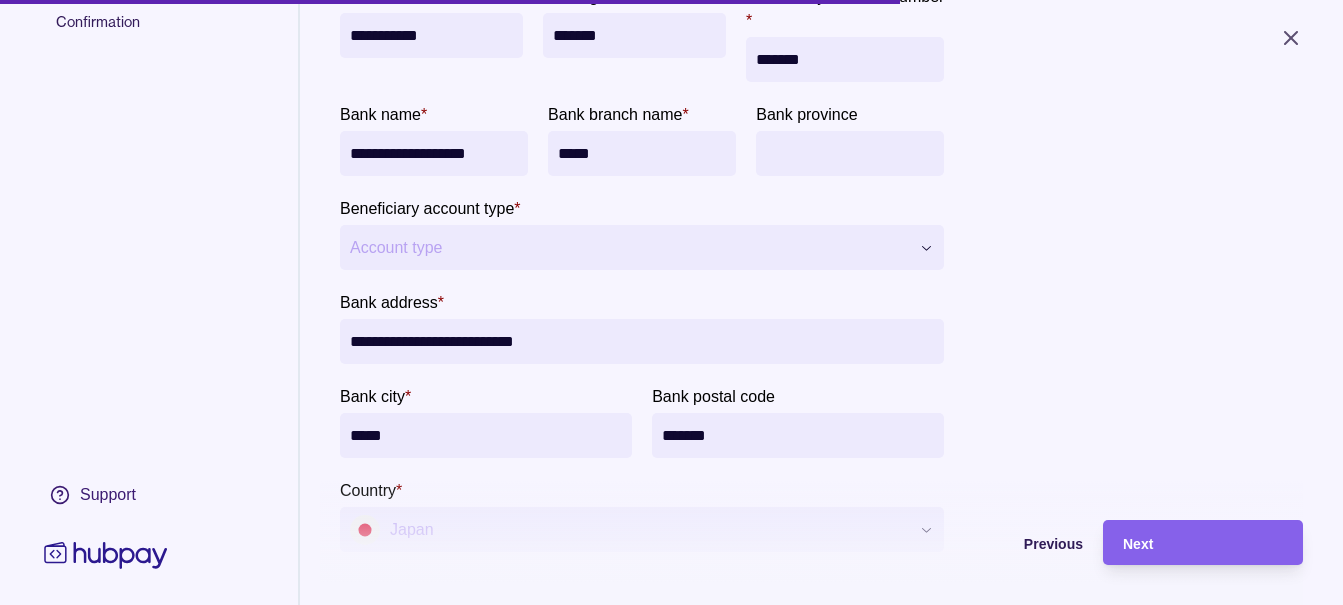 type on "*****" 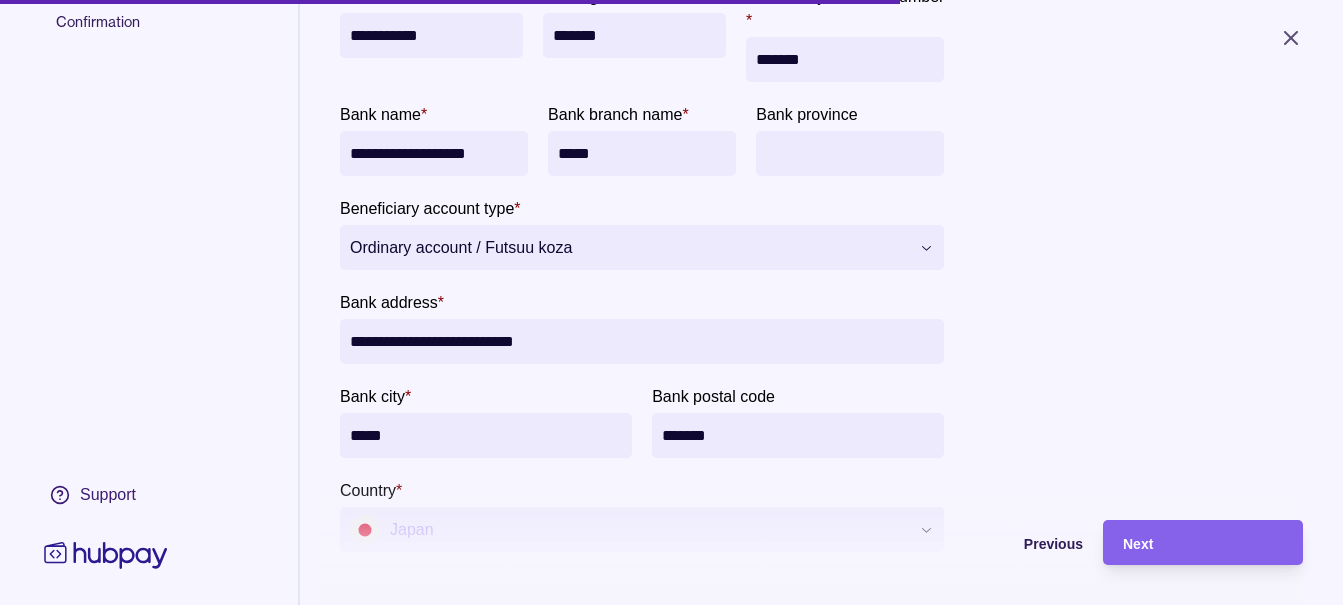 click on "Bank province" at bounding box center (850, 139) 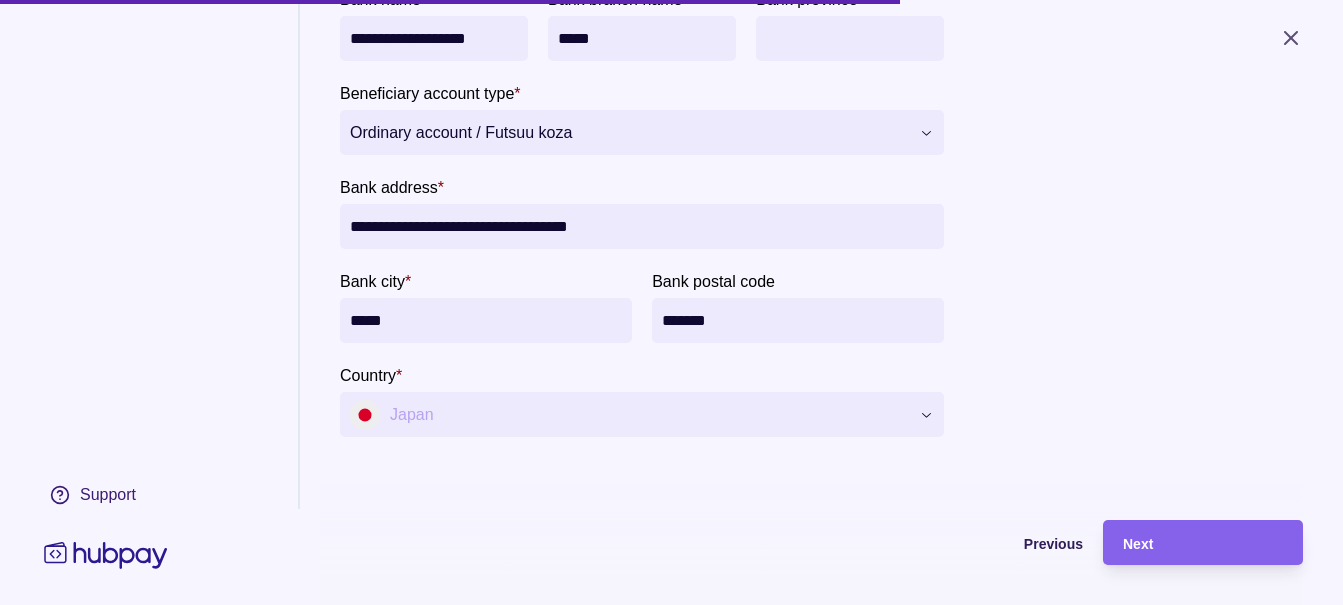 scroll, scrollTop: 570, scrollLeft: 0, axis: vertical 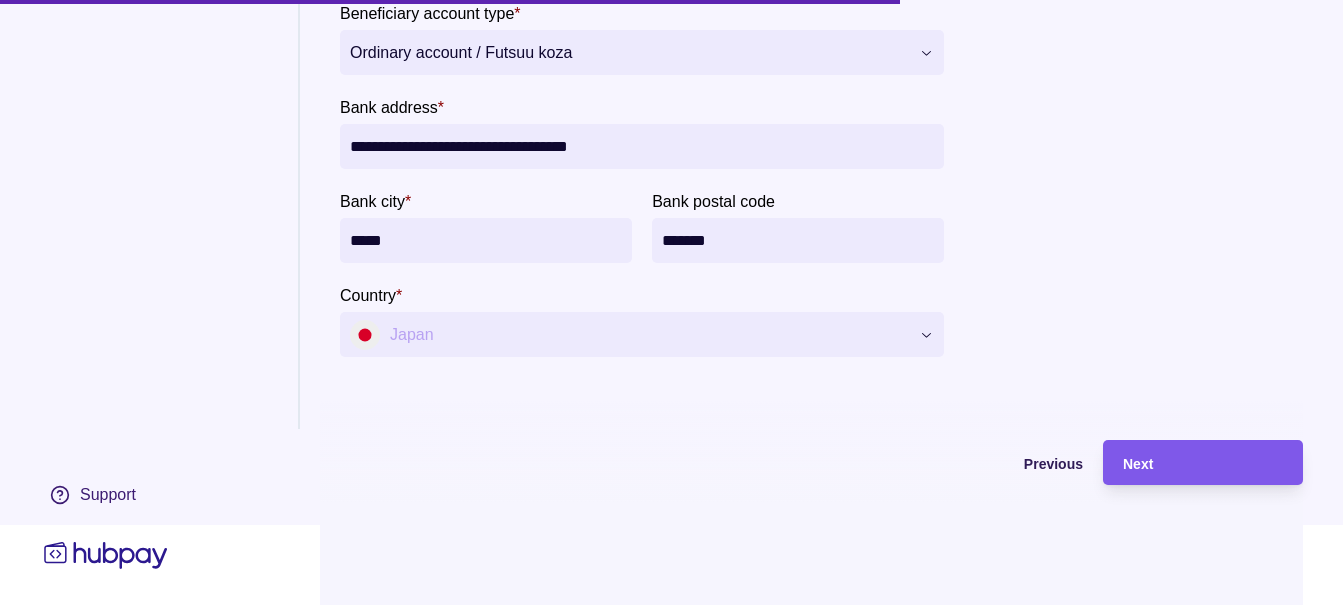type on "**********" 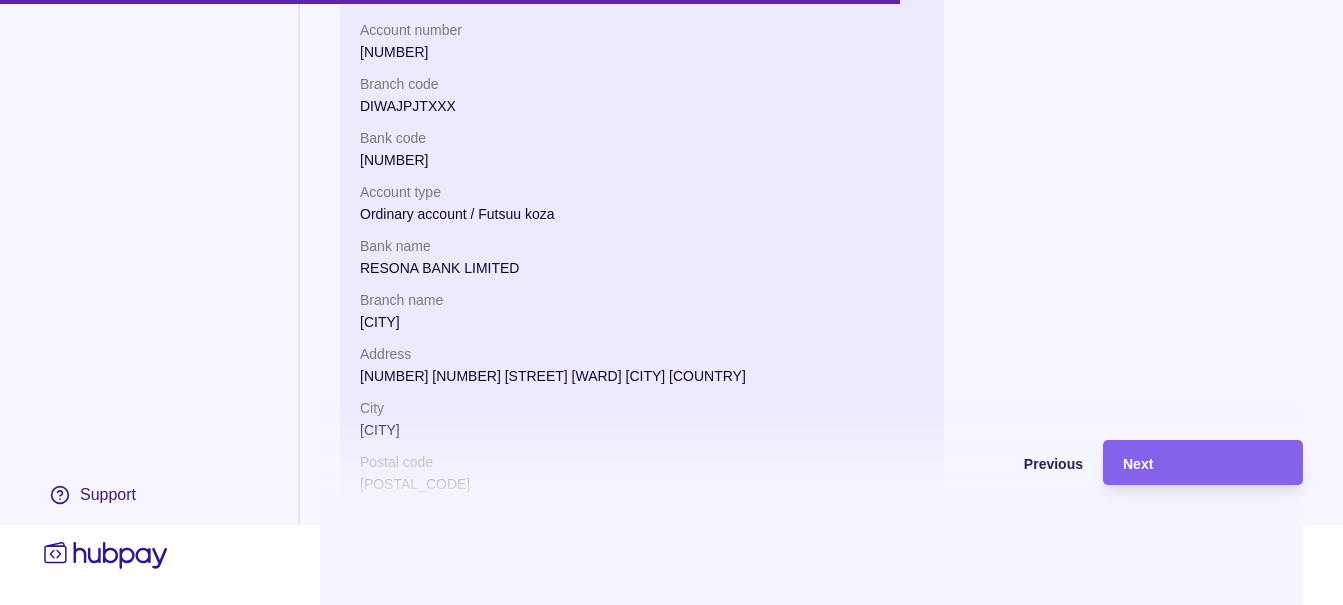 scroll, scrollTop: 700, scrollLeft: 0, axis: vertical 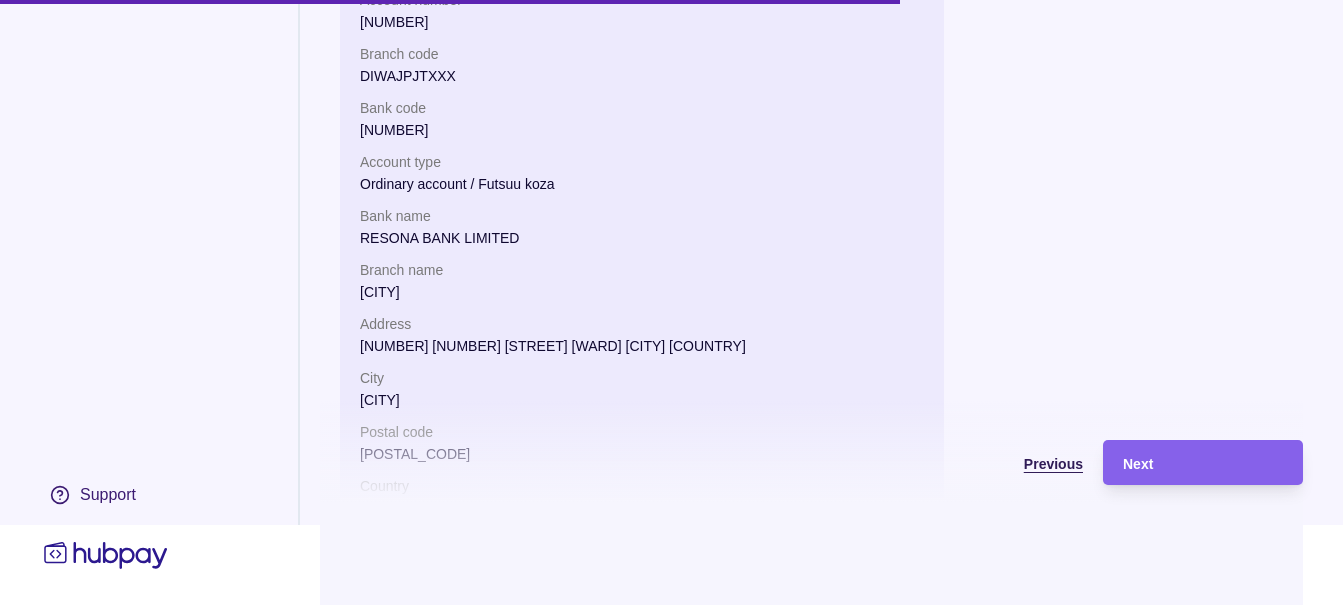 click on "Previous" at bounding box center [1053, 464] 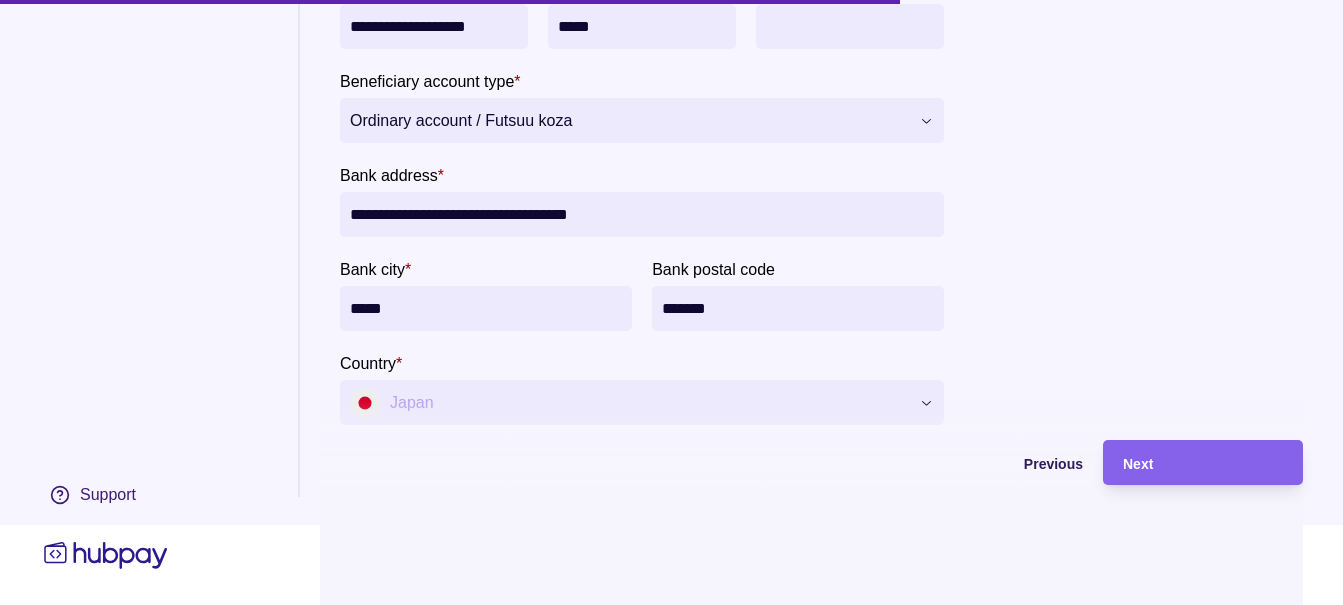 scroll, scrollTop: 470, scrollLeft: 0, axis: vertical 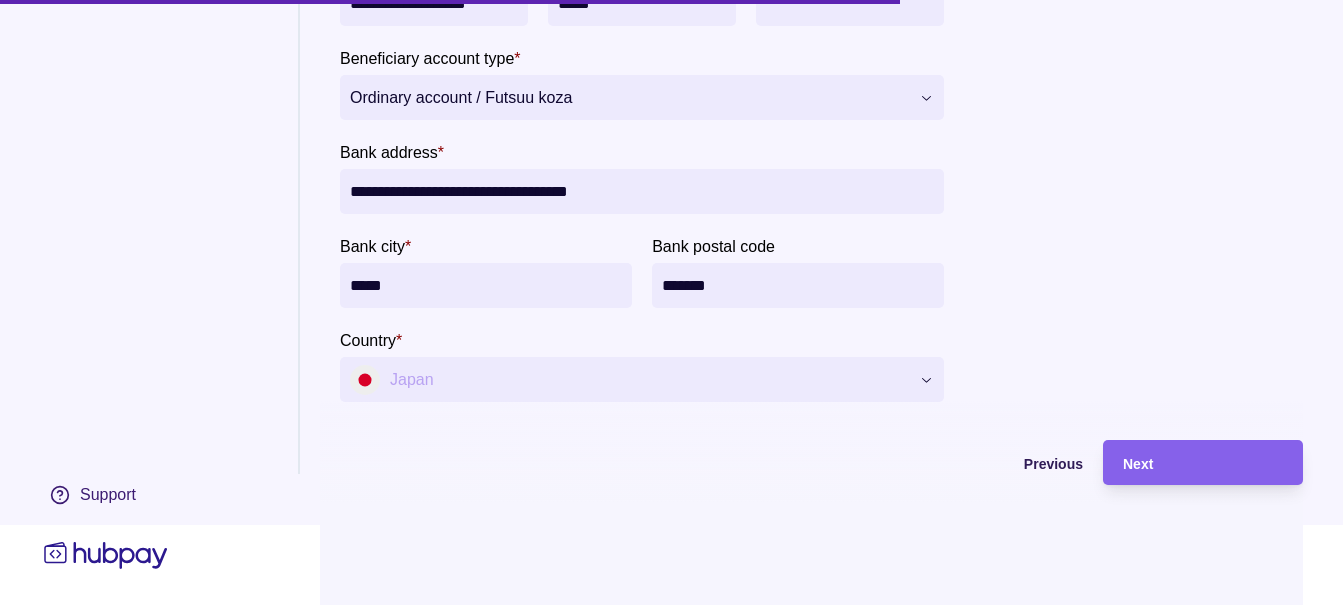 click on "**********" at bounding box center [642, 191] 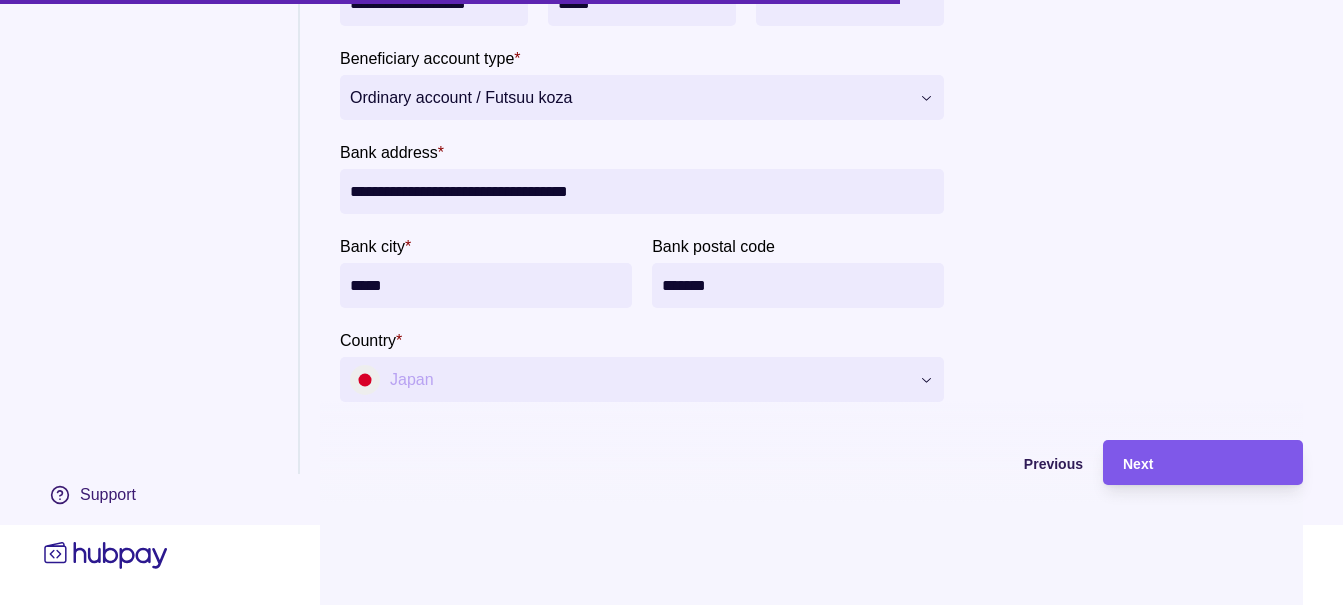 type on "**********" 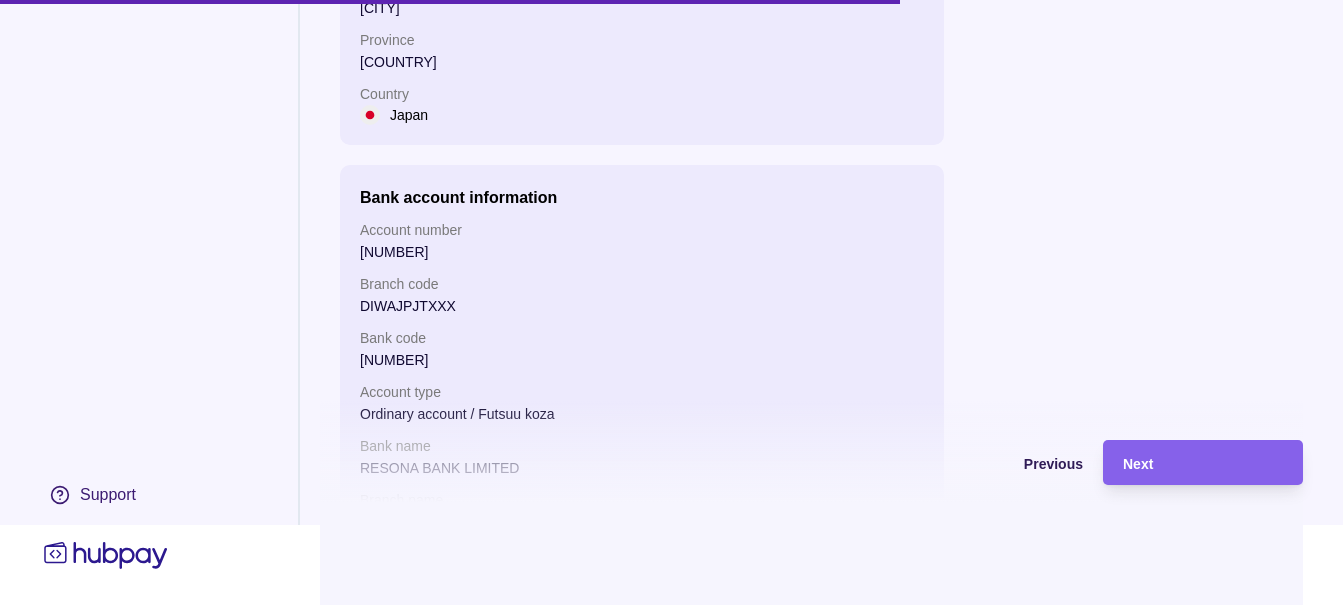 click on "Next" at bounding box center [1188, 462] 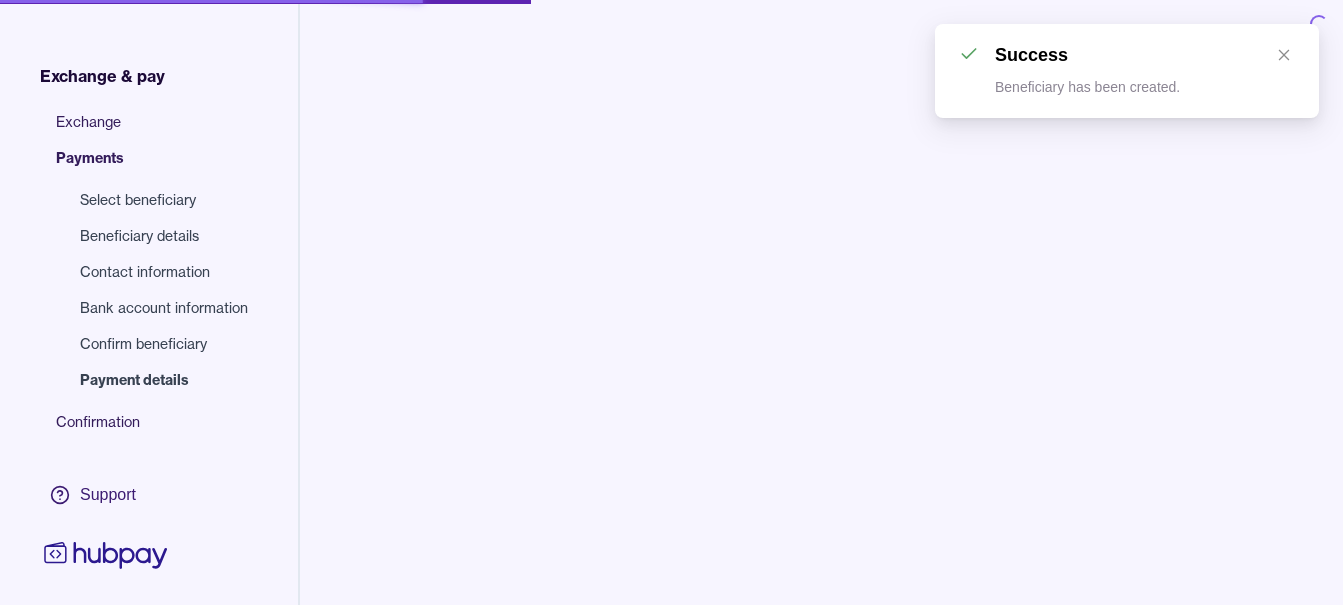 scroll, scrollTop: 0, scrollLeft: 0, axis: both 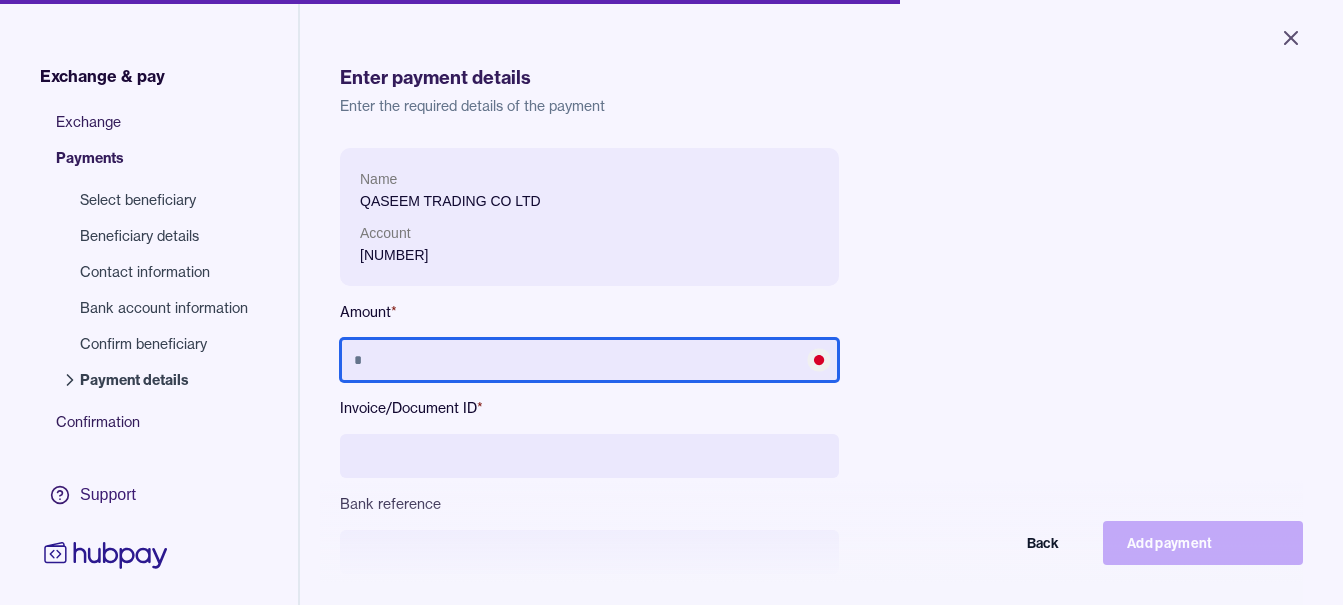 click at bounding box center [589, 360] 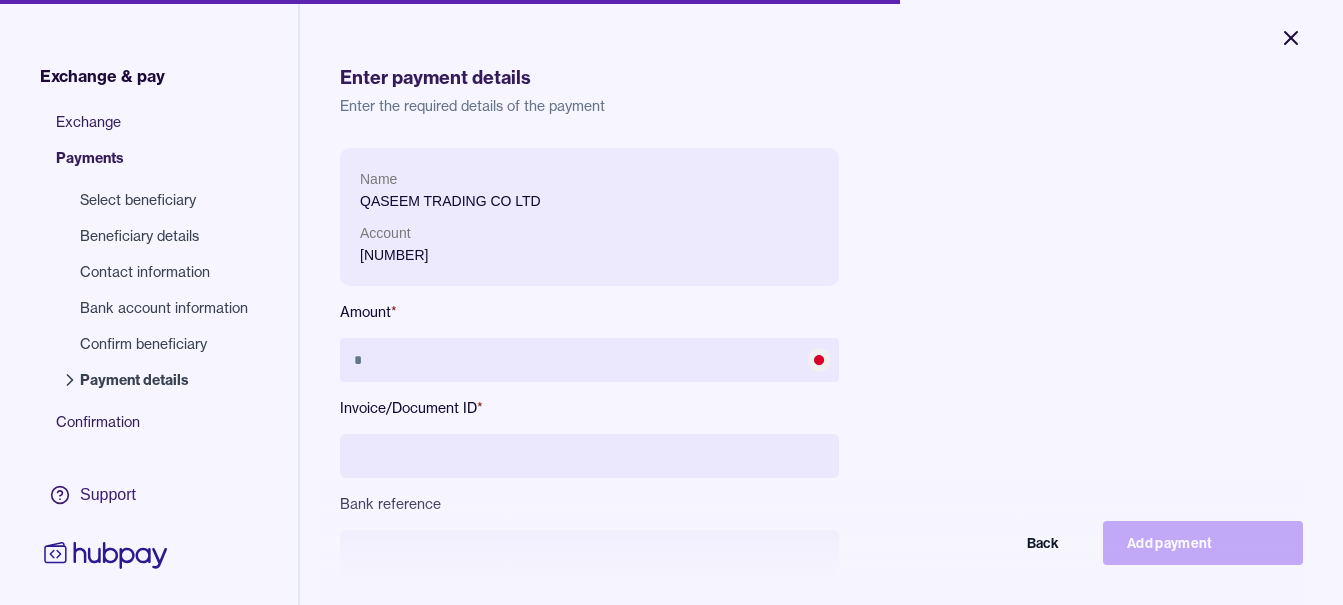 click 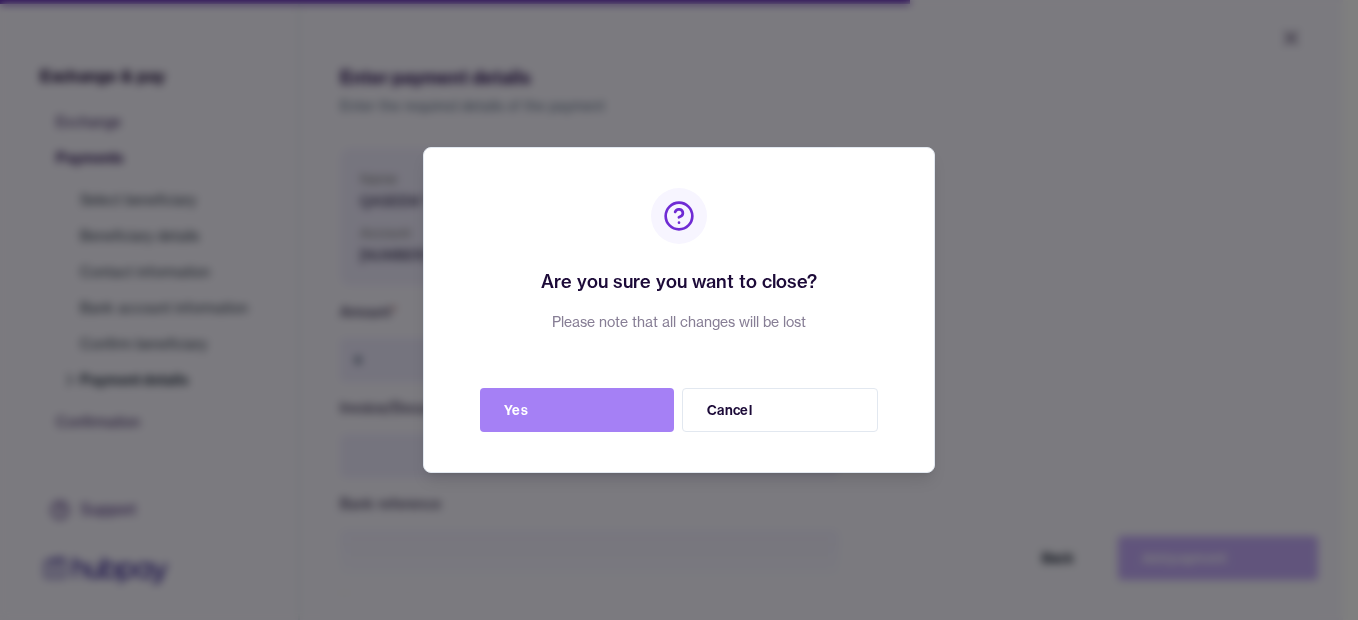 click on "Yes" at bounding box center [577, 410] 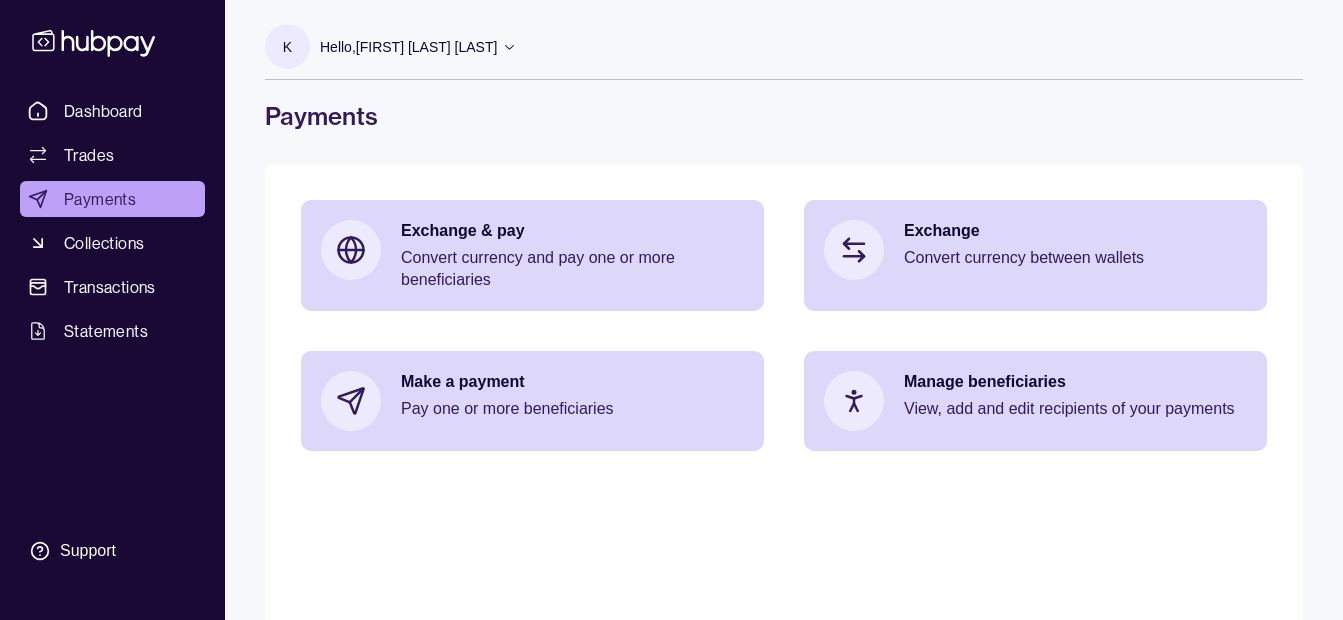 click on "K Hello, [FIRST] [LAST] Rahmat Gul ESSA HAJI GENERAL TRADING LLC Change account Account Terms and conditions Privacy policy Sign out Payments" at bounding box center (784, 66) 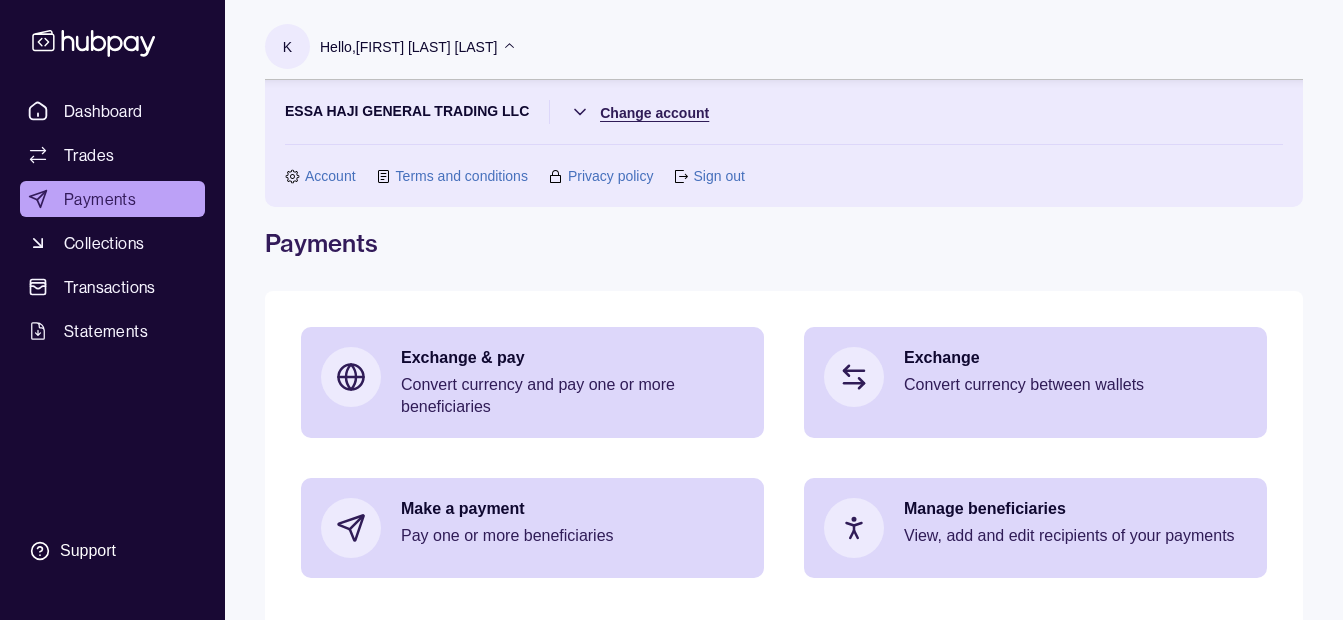 click on "Dashboard Trades Payments Collections Transactions Statements Support K Hello, [FIRST] [LAST] Rahmat Gul ESSA HAJI GENERAL TRADING LLC Change account Account Terms and conditions Privacy policy Sign out Payments Exchange & pay Convert currency and pay one or more beneficiaries Exchange Convert currency between wallets Make a payment Pay one or more beneficiaries Manage beneficiaries View, add and edit recipients of your payments Payments | Hubpay" at bounding box center (671, 397) 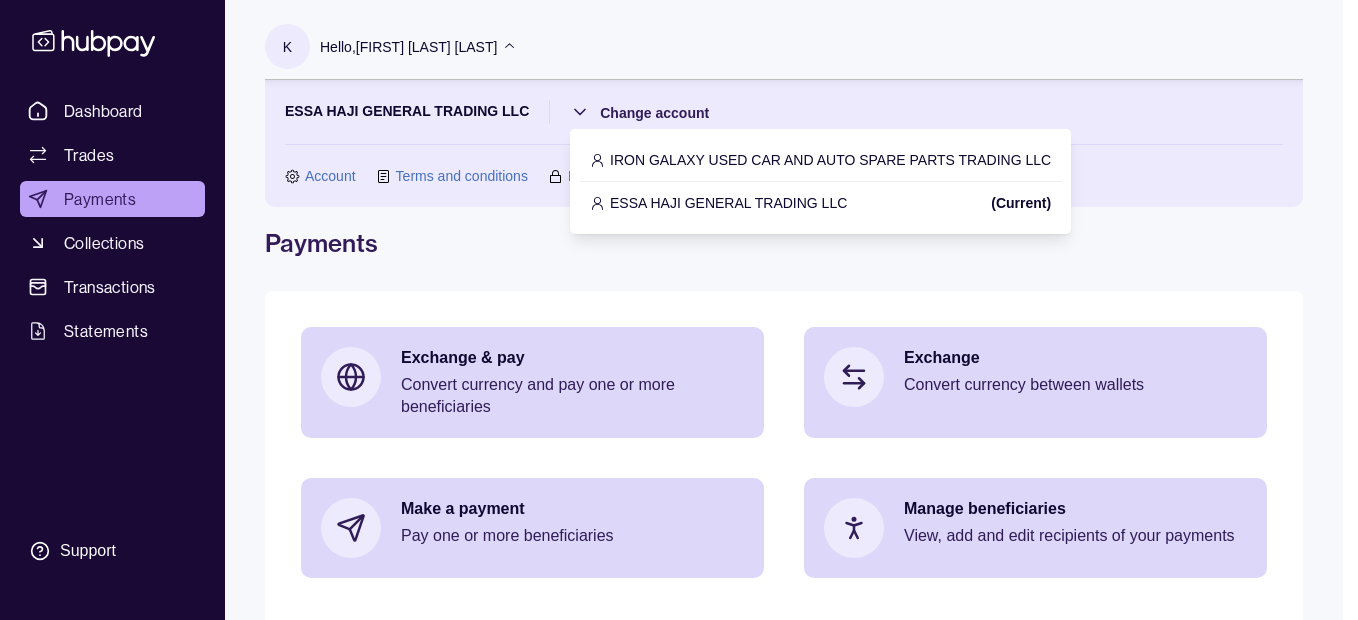 click on "IRON GALAXY USED CAR AND AUTO SPARE PARTS TRADING LLC" at bounding box center [830, 160] 